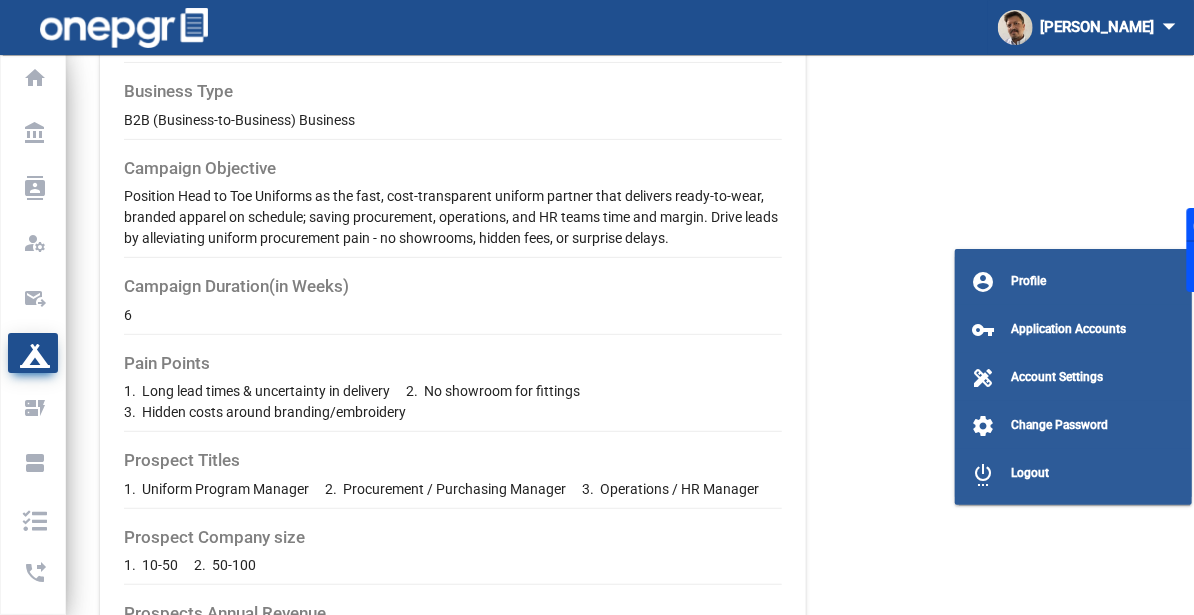 click at bounding box center [597, 307] 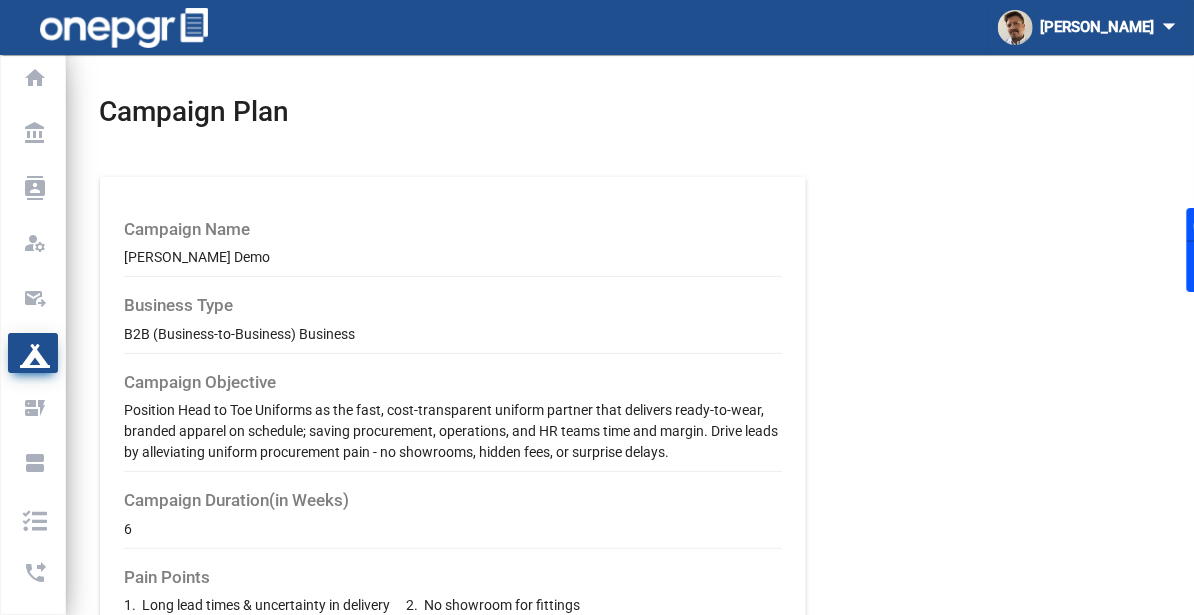 scroll, scrollTop: 0, scrollLeft: 0, axis: both 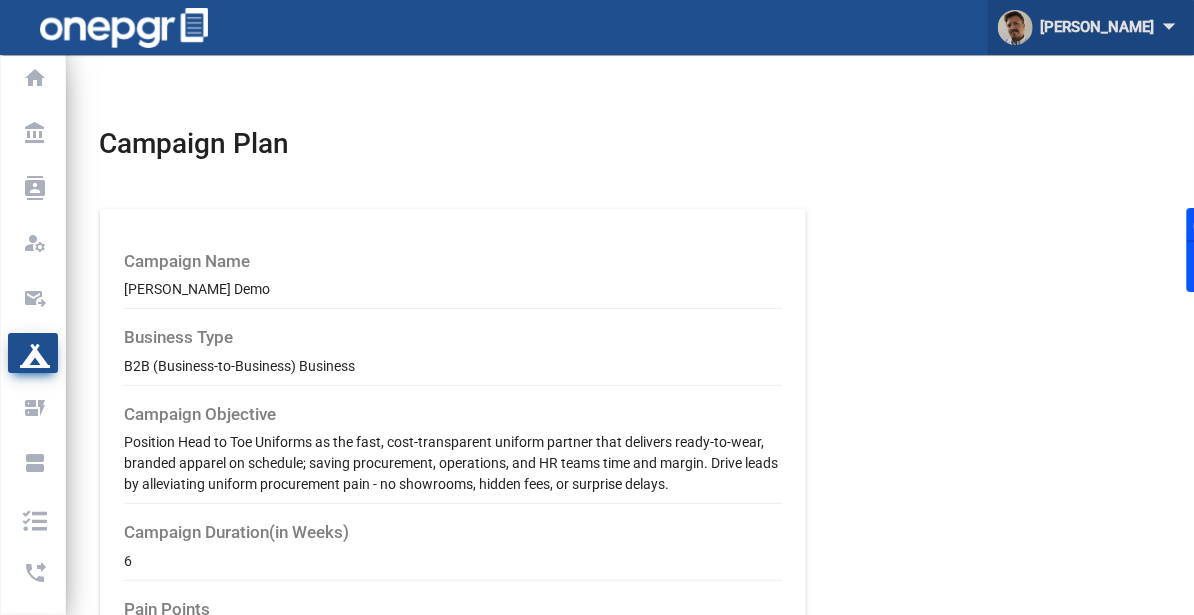 click on "[PERSON_NAME]  arrow_drop_down" at bounding box center (1091, 27) 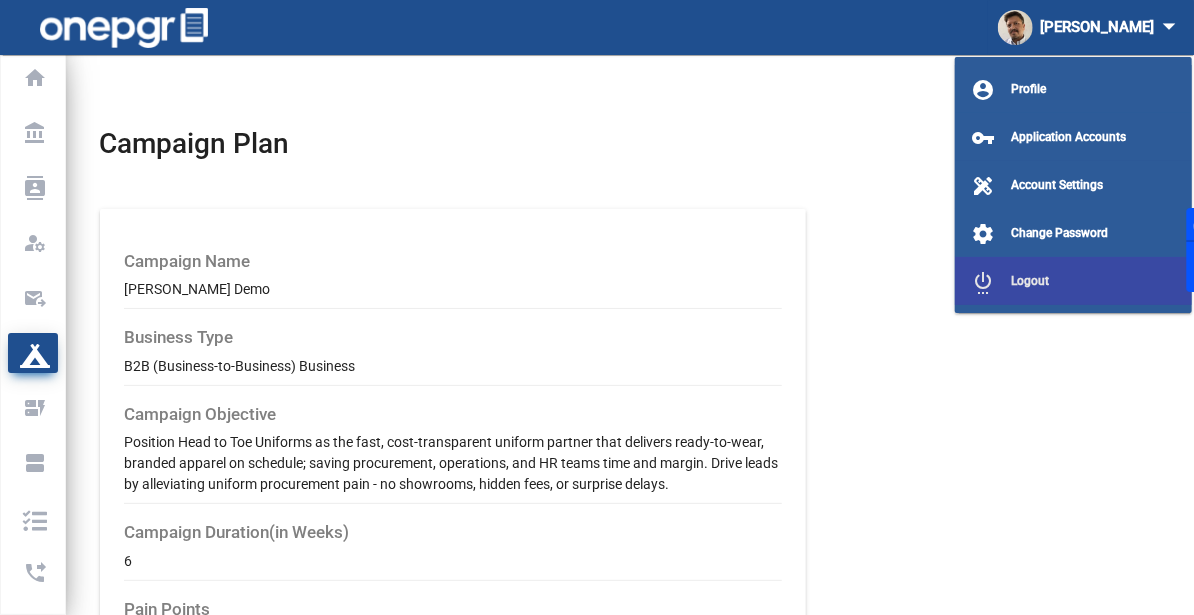 click on "Logout" at bounding box center [1030, 281] 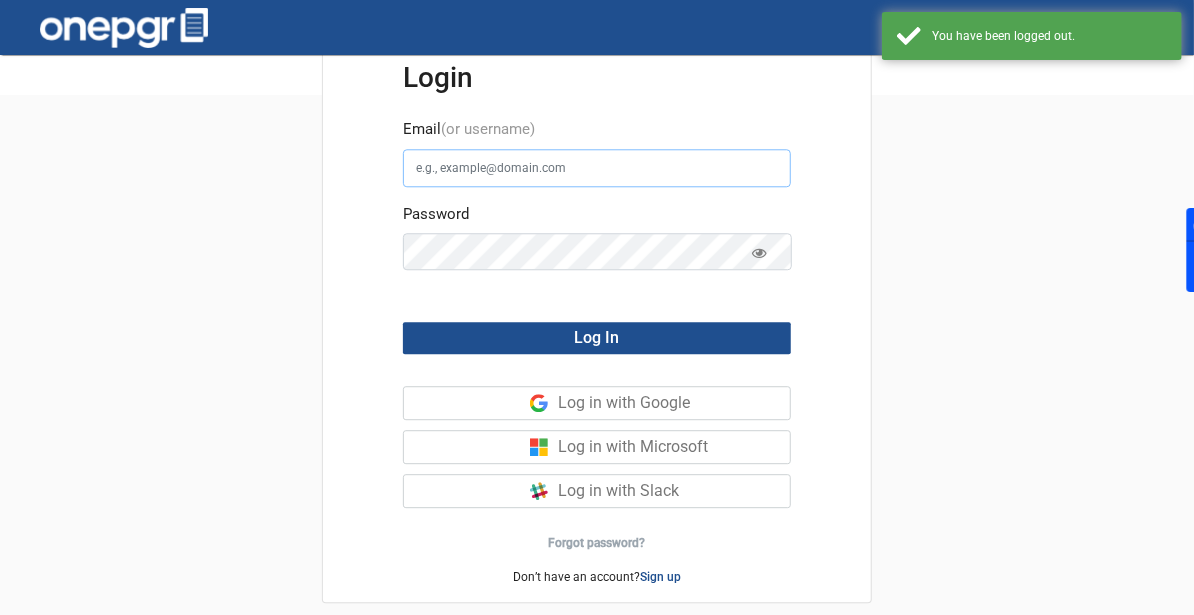 type on "[EMAIL_ADDRESS][DOMAIN_NAME]" 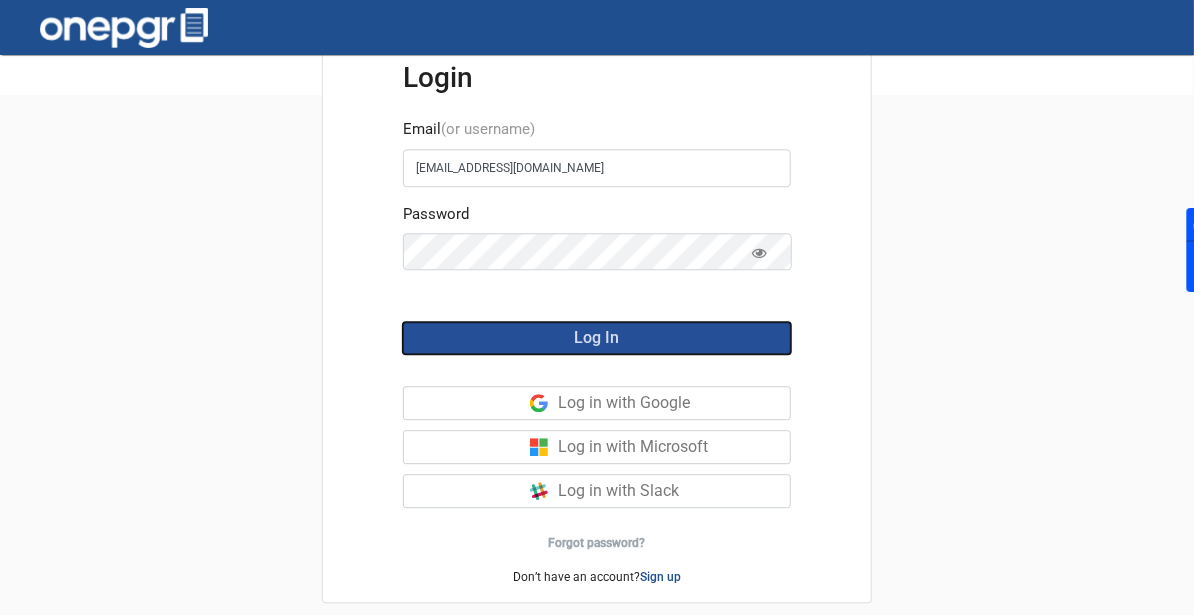 click on "Log In" 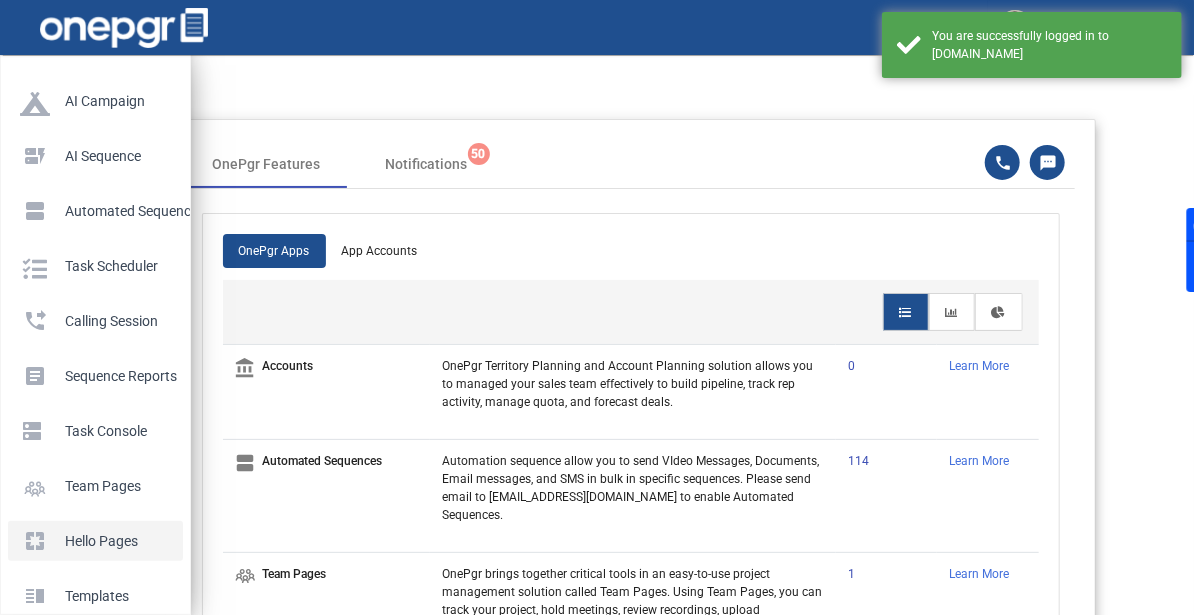 click on "pages Hello Pages" 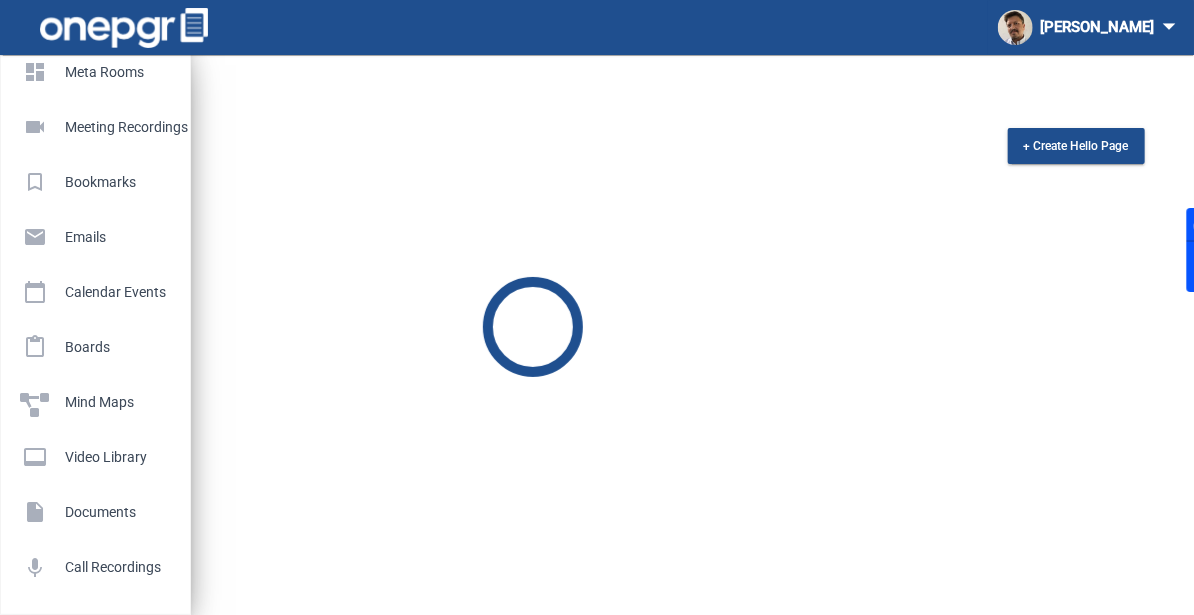 scroll, scrollTop: 1003, scrollLeft: 0, axis: vertical 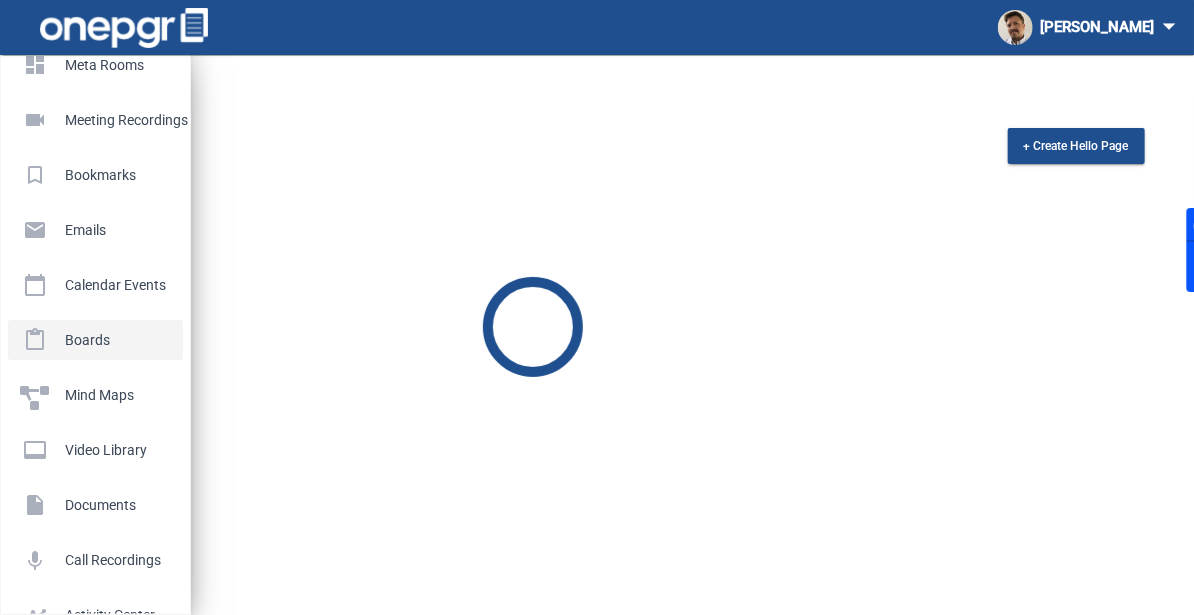 click on "Boards" 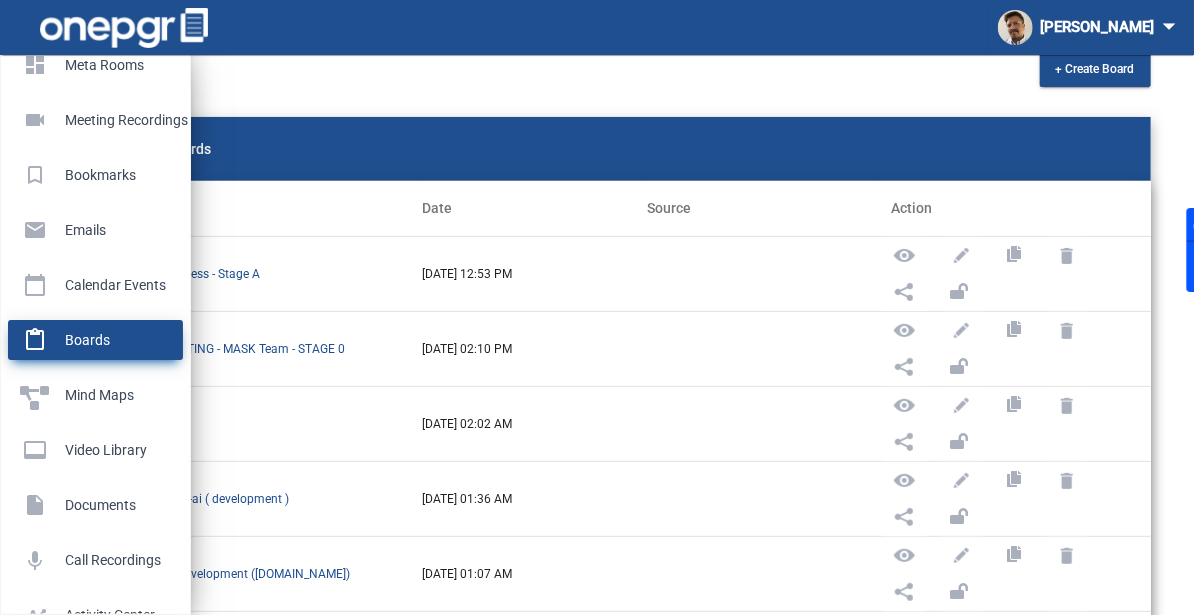 scroll, scrollTop: 83, scrollLeft: 0, axis: vertical 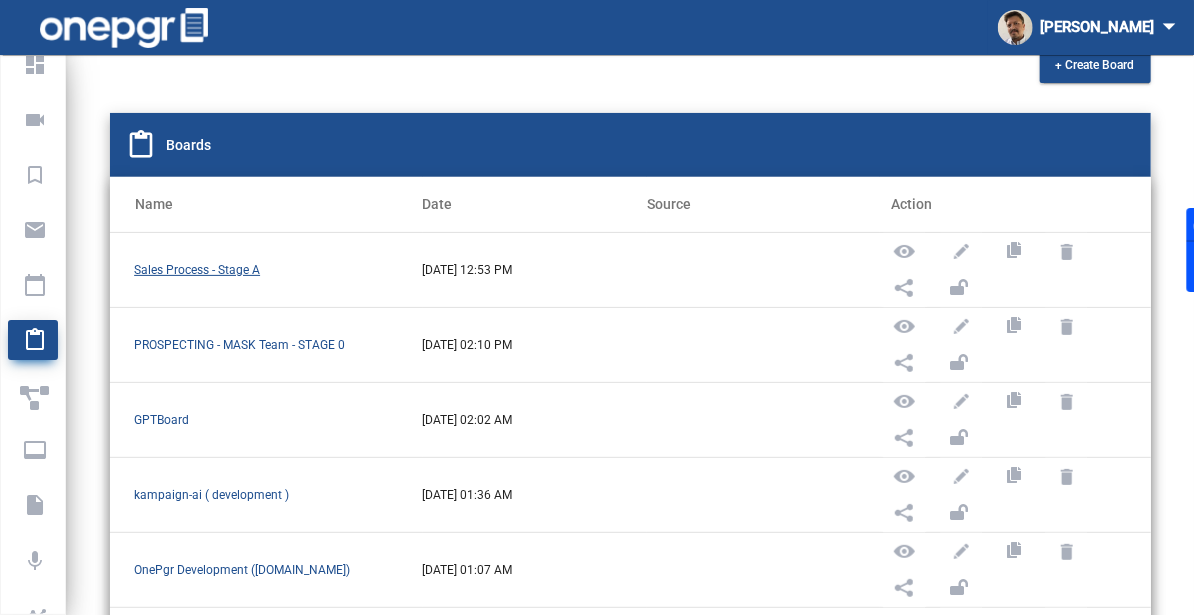 click on "Sales Process - Stage A" 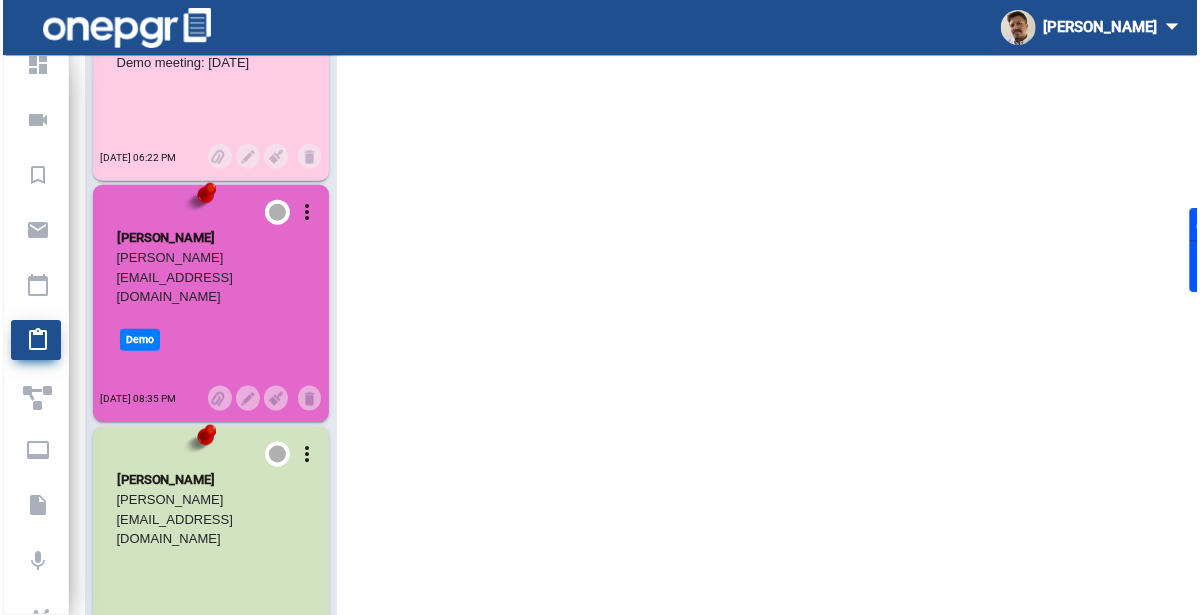 scroll, scrollTop: 4038, scrollLeft: 0, axis: vertical 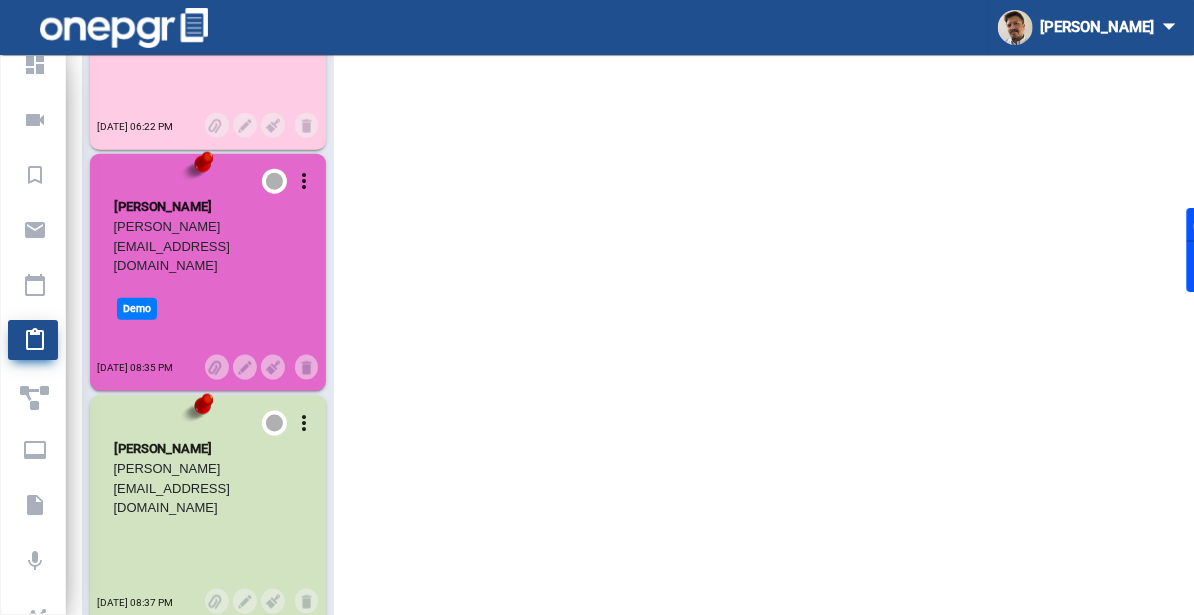 click 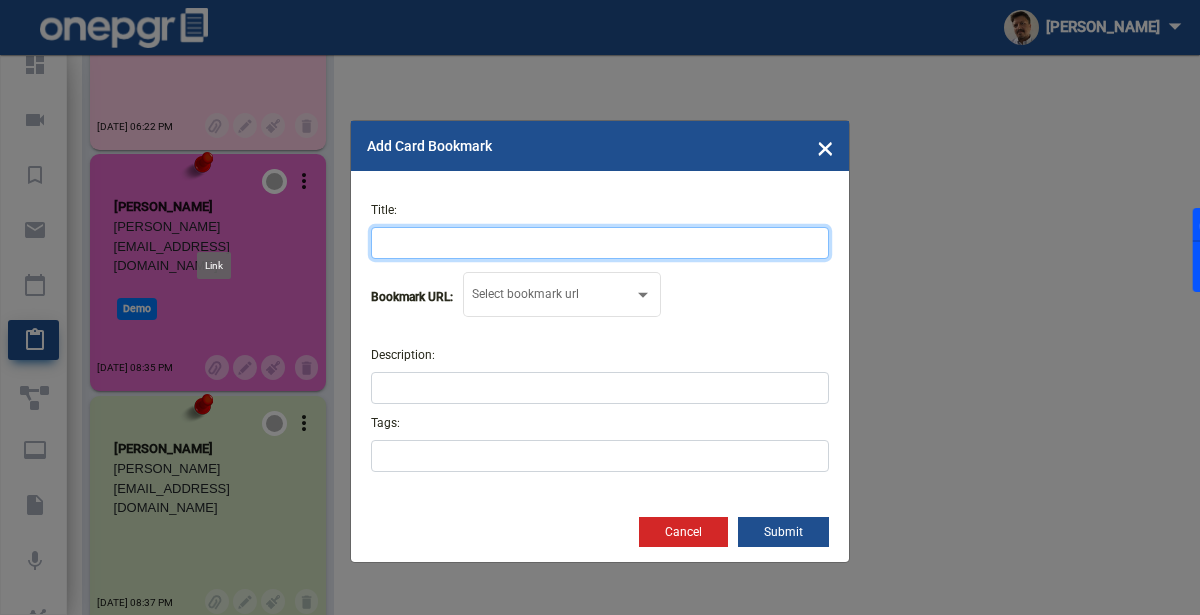 click on "Title:" at bounding box center [600, 243] 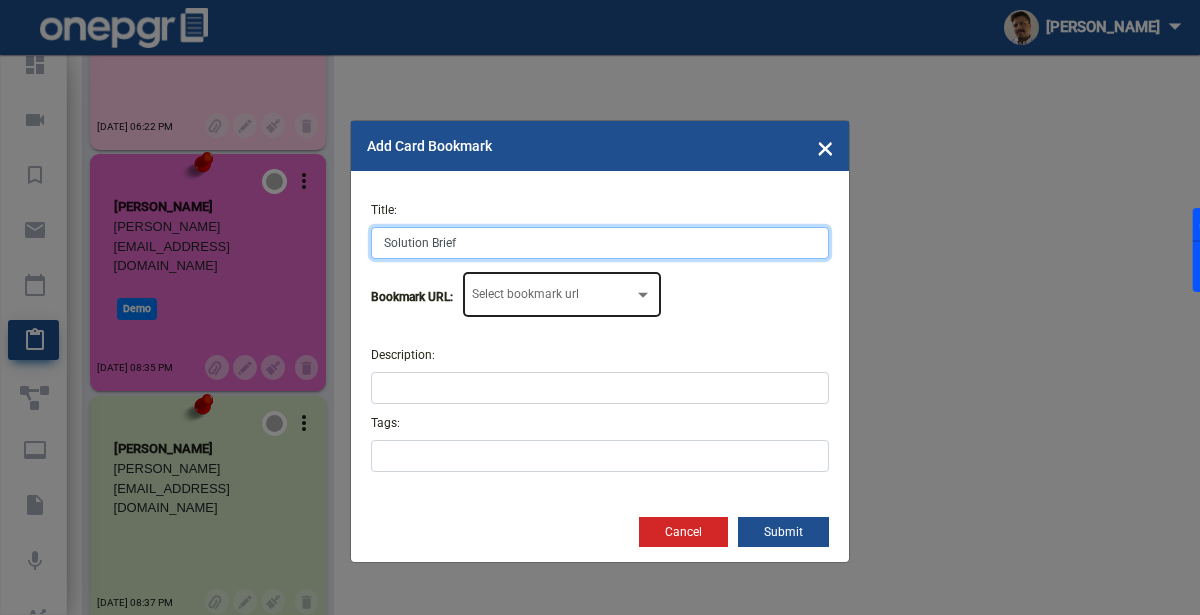 type on "Solution Brief" 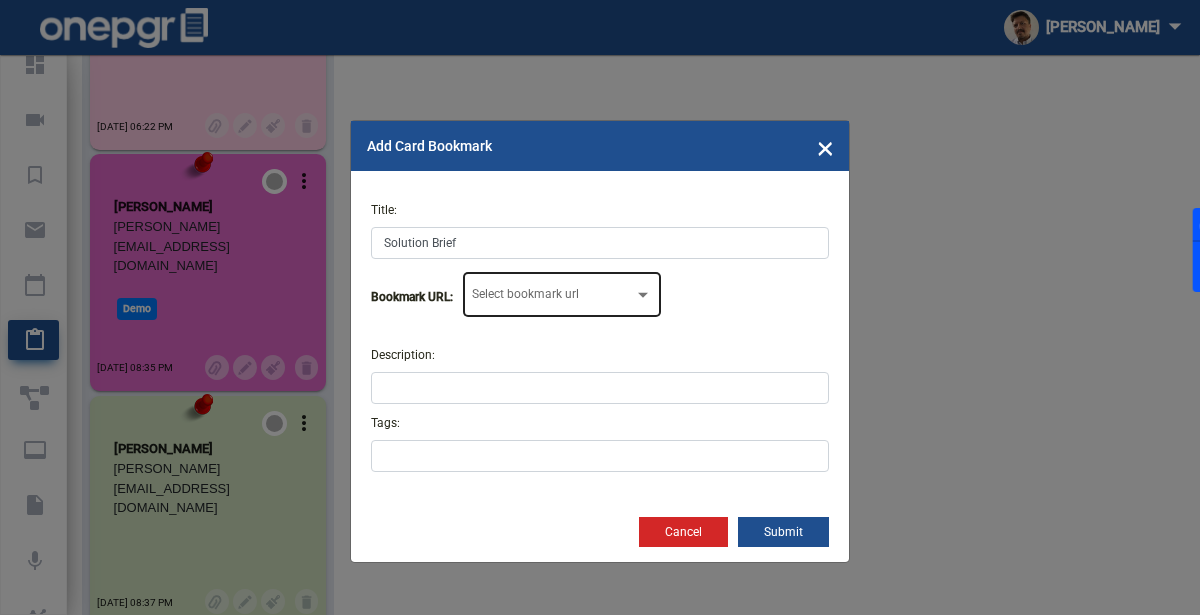 click on "Select Bookmark" at bounding box center [553, 298] 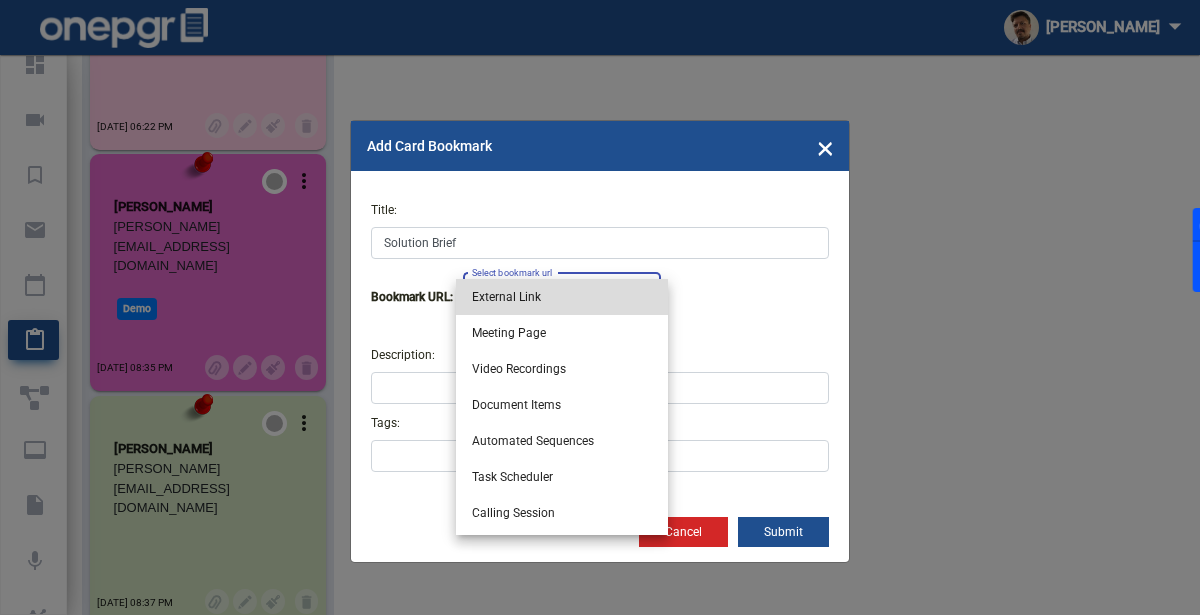 click on "External Link" at bounding box center [562, 297] 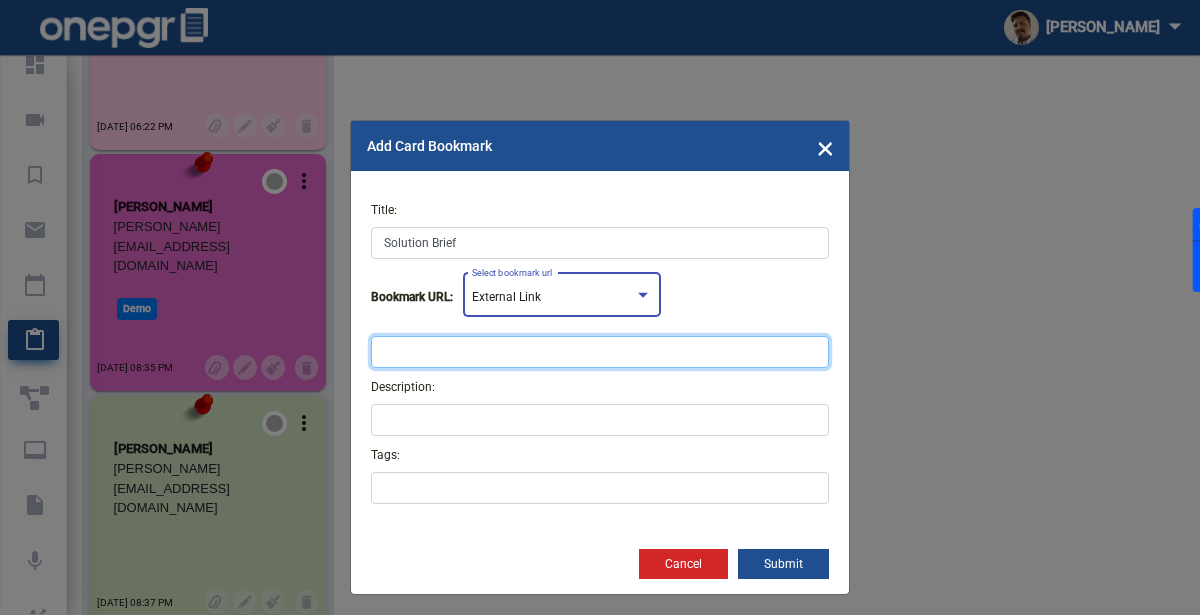 click at bounding box center (600, 352) 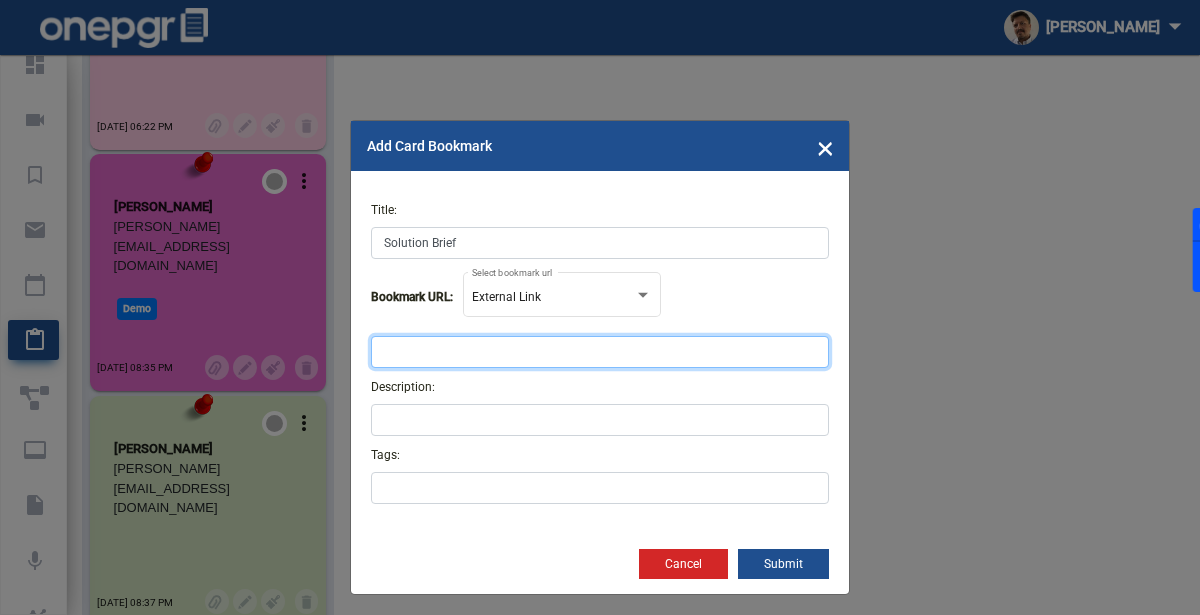 click at bounding box center [600, 352] 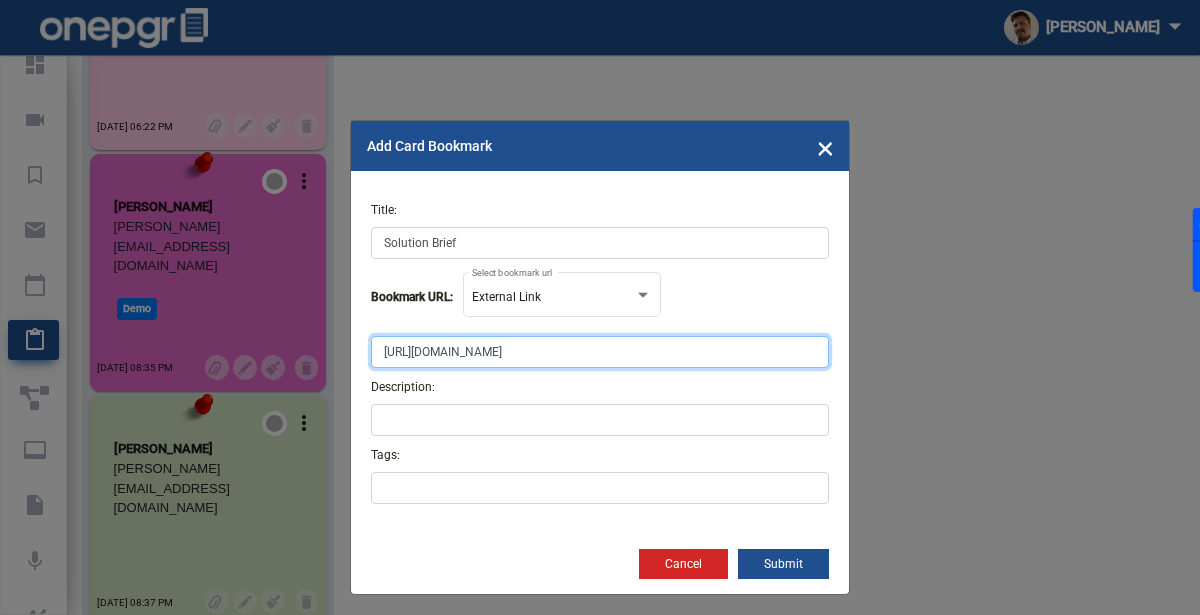 scroll, scrollTop: 0, scrollLeft: 128, axis: horizontal 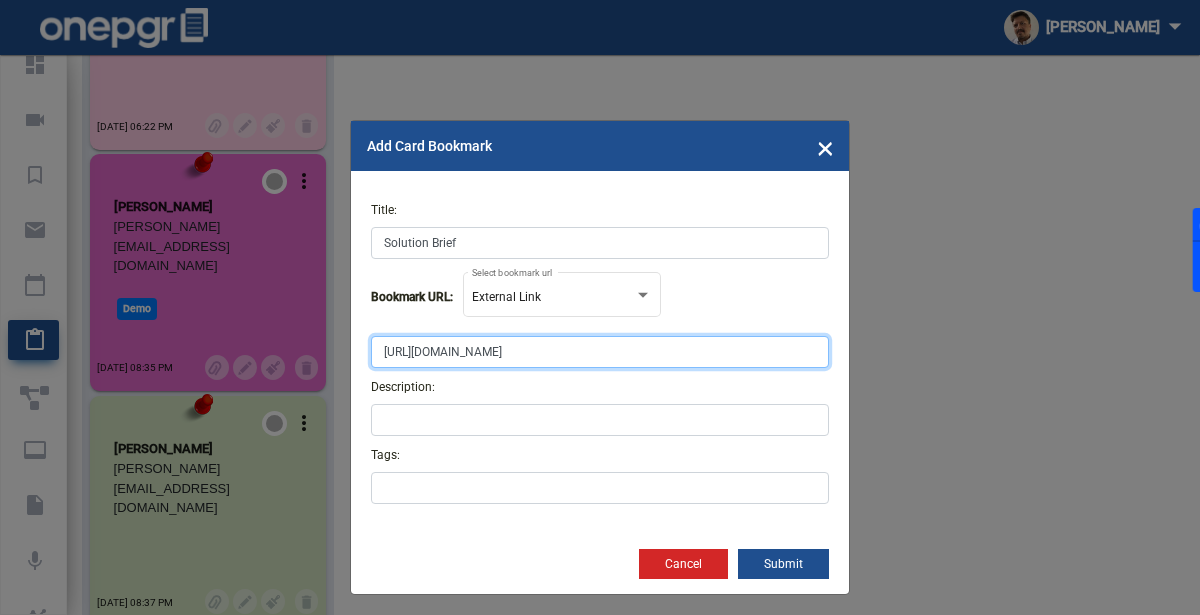 type on "[URL][DOMAIN_NAME]" 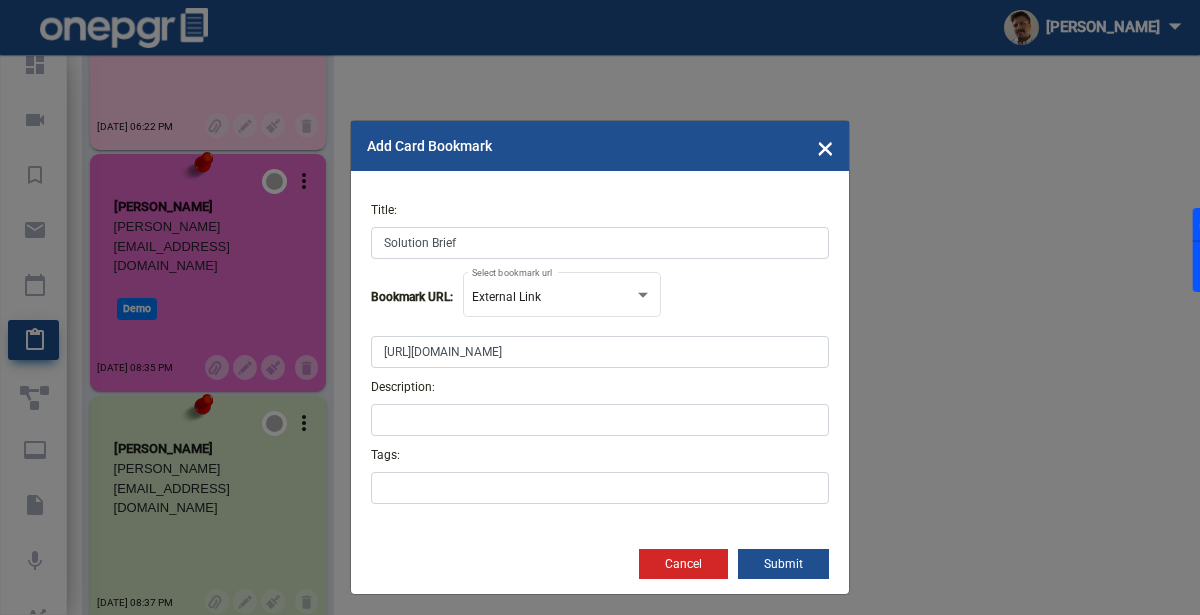 click on "Submit" 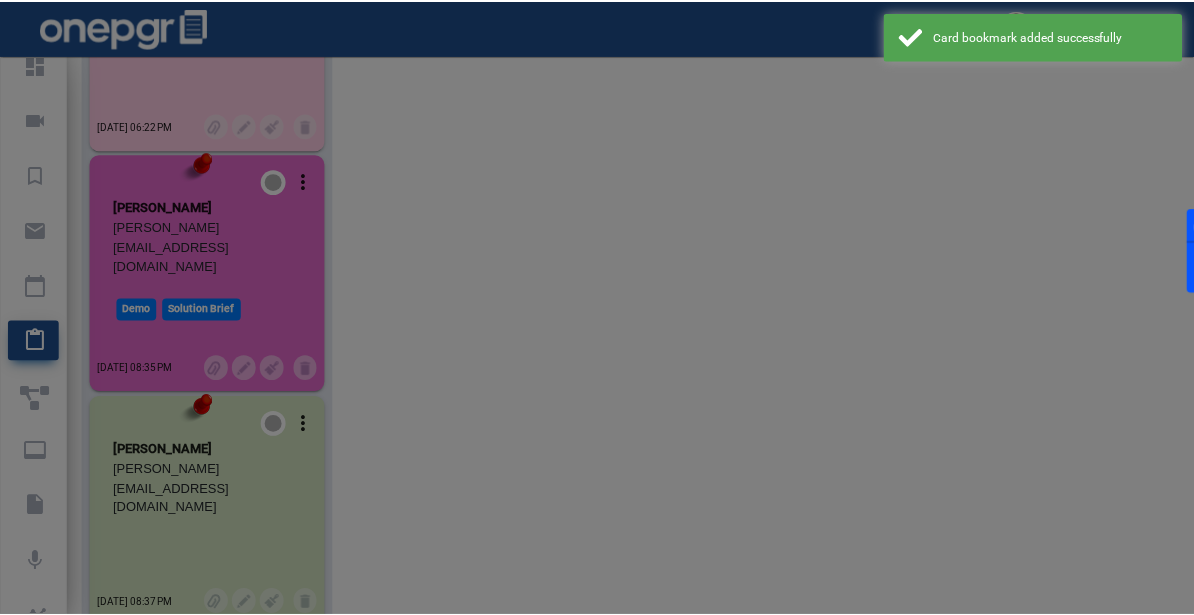 scroll, scrollTop: 0, scrollLeft: 0, axis: both 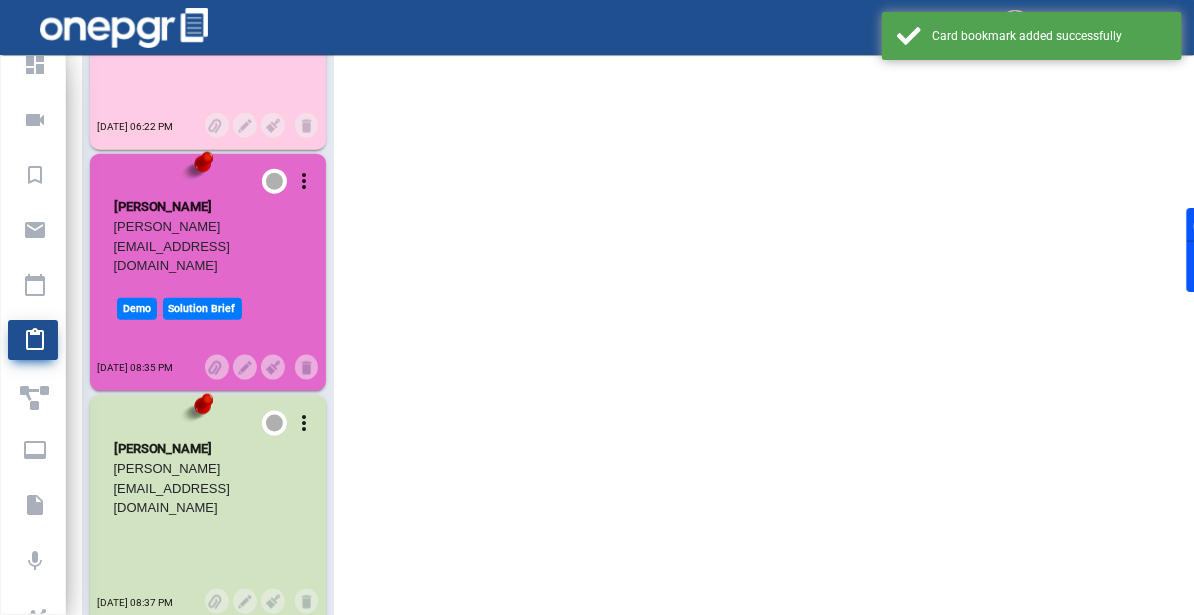 click 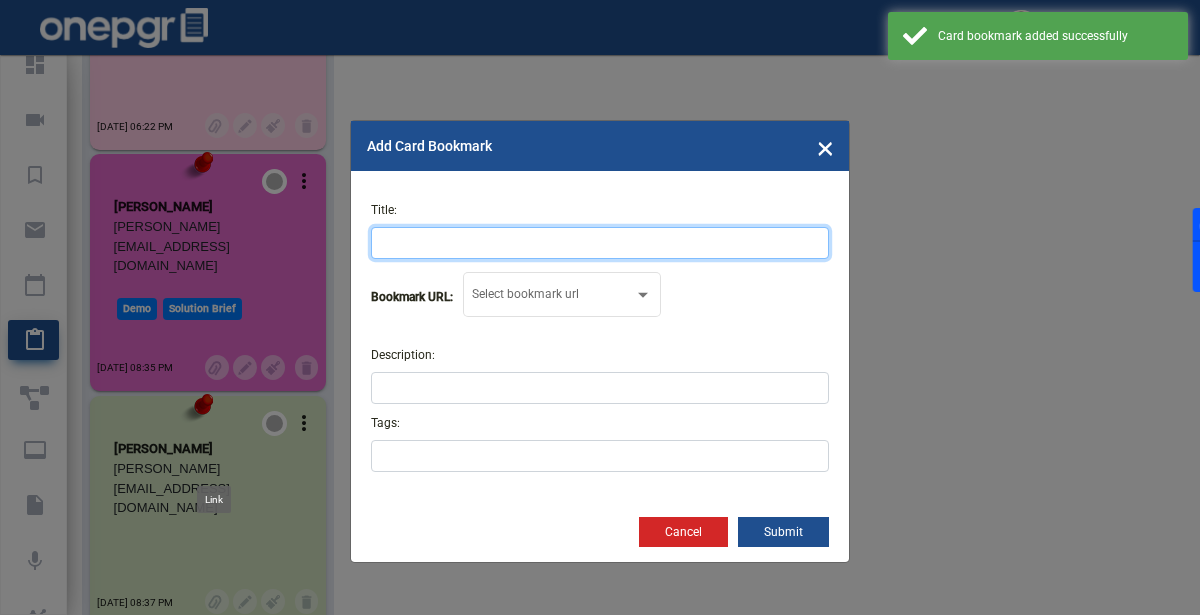 click on "Title:" at bounding box center [600, 243] 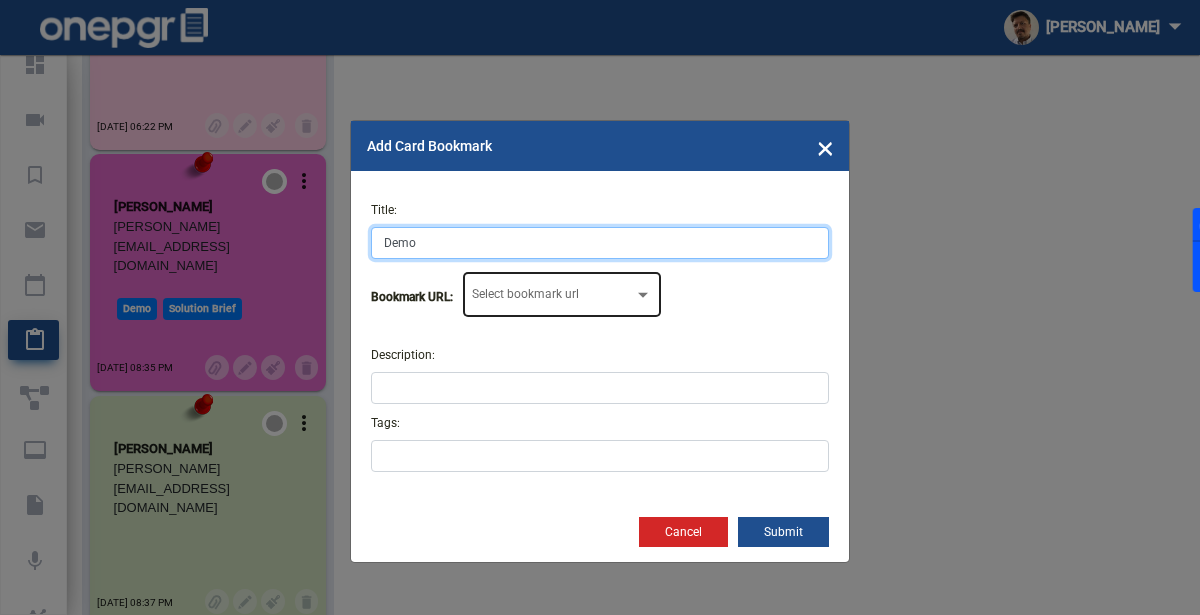 type on "Demo" 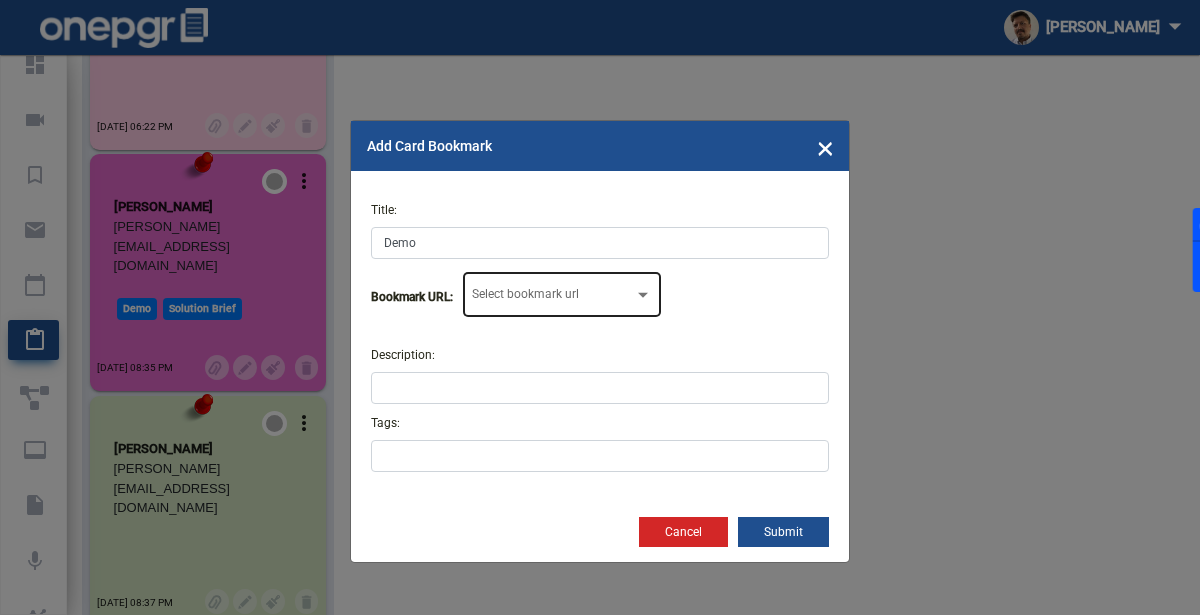 click on "Select Bookmark" at bounding box center [553, 298] 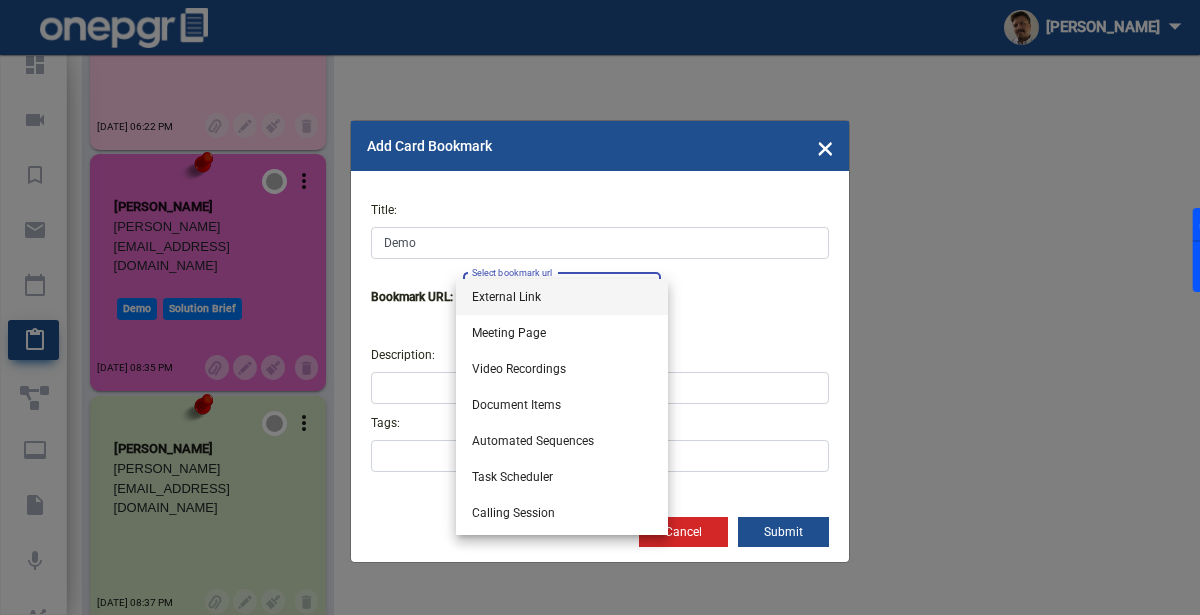 click on "External Link" at bounding box center (562, 297) 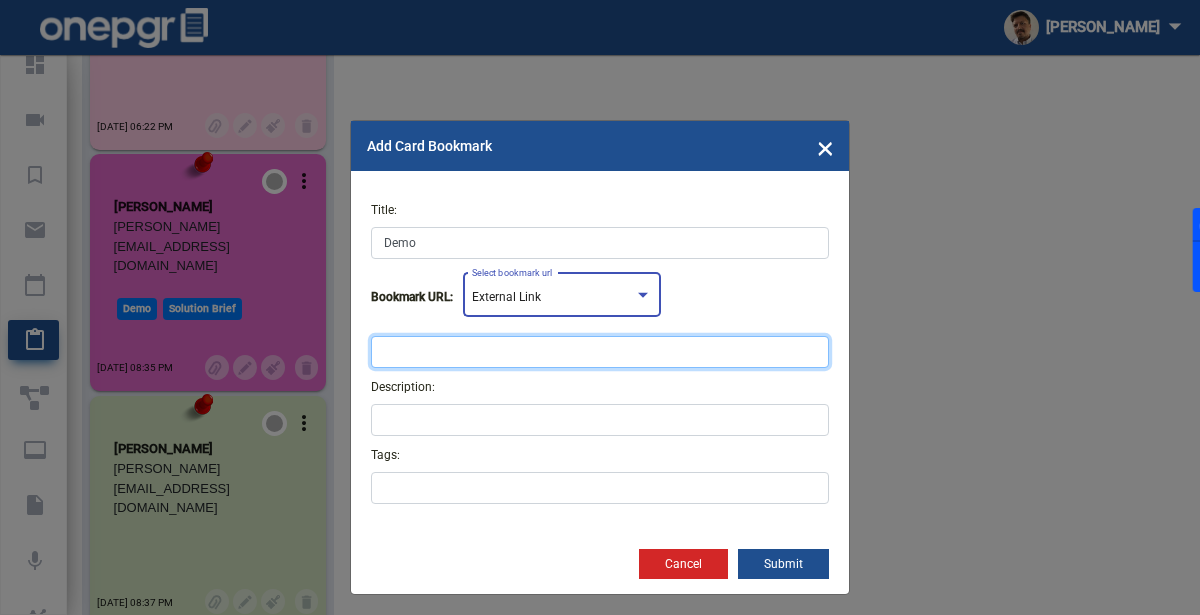 click at bounding box center [600, 352] 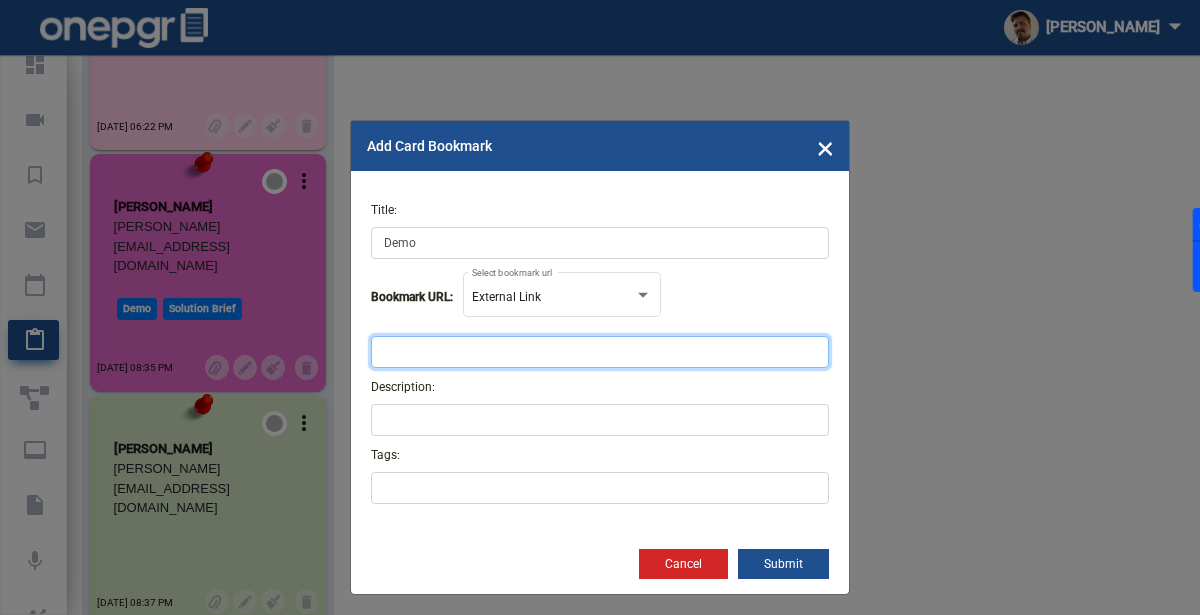 click at bounding box center (600, 352) 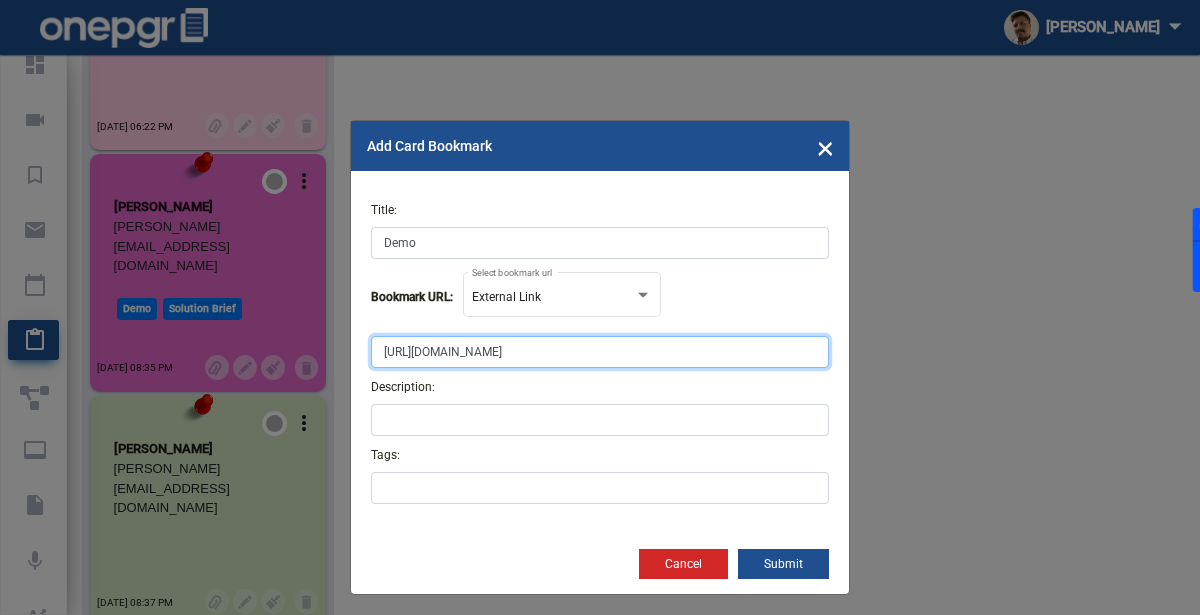 type on "[URL][DOMAIN_NAME]" 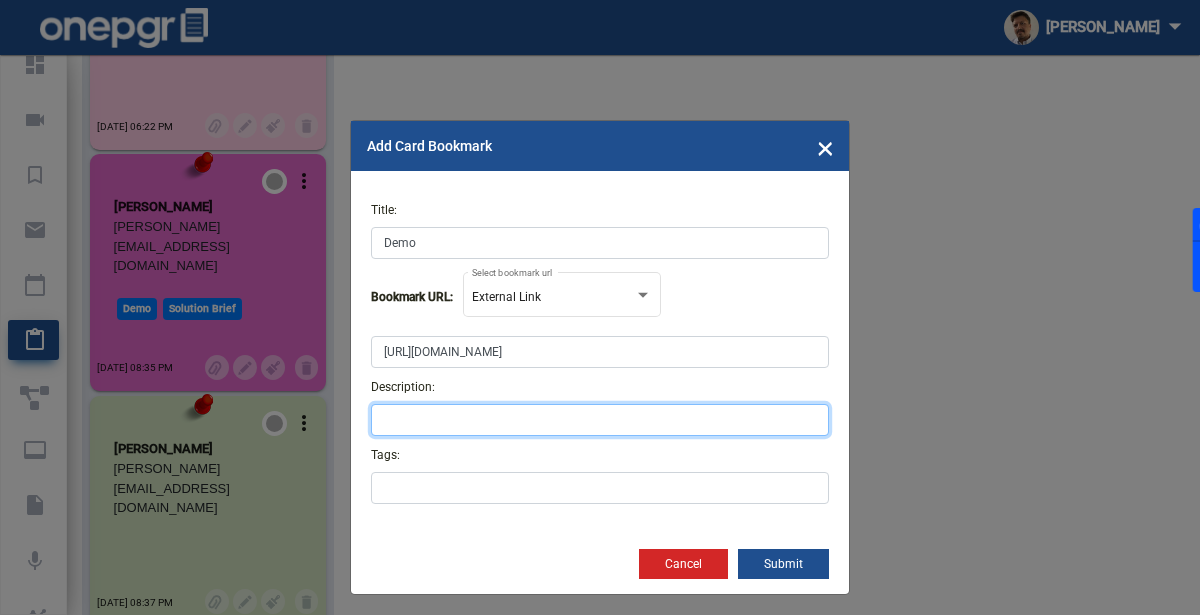 click on "Description:" at bounding box center (600, 420) 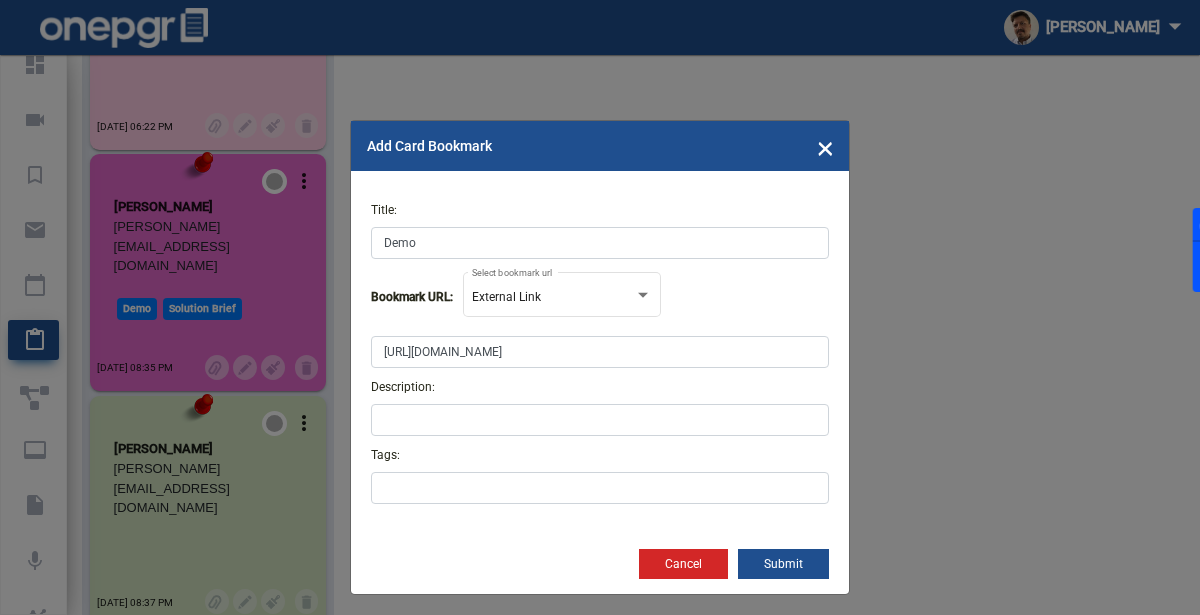 click on "Submit" 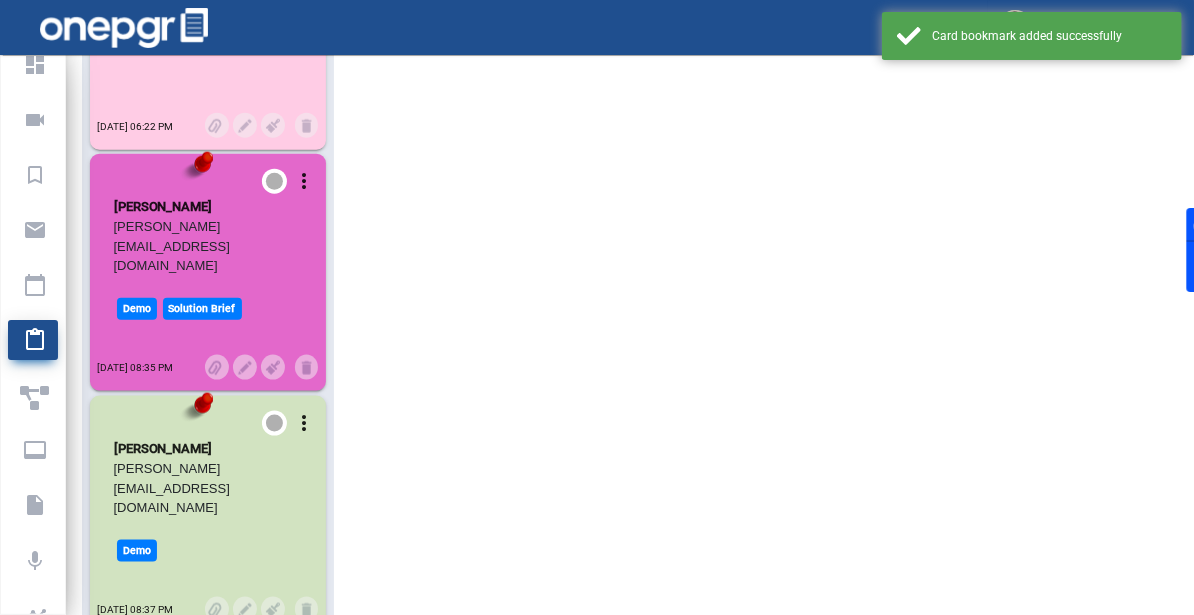 scroll, scrollTop: 4046, scrollLeft: 0, axis: vertical 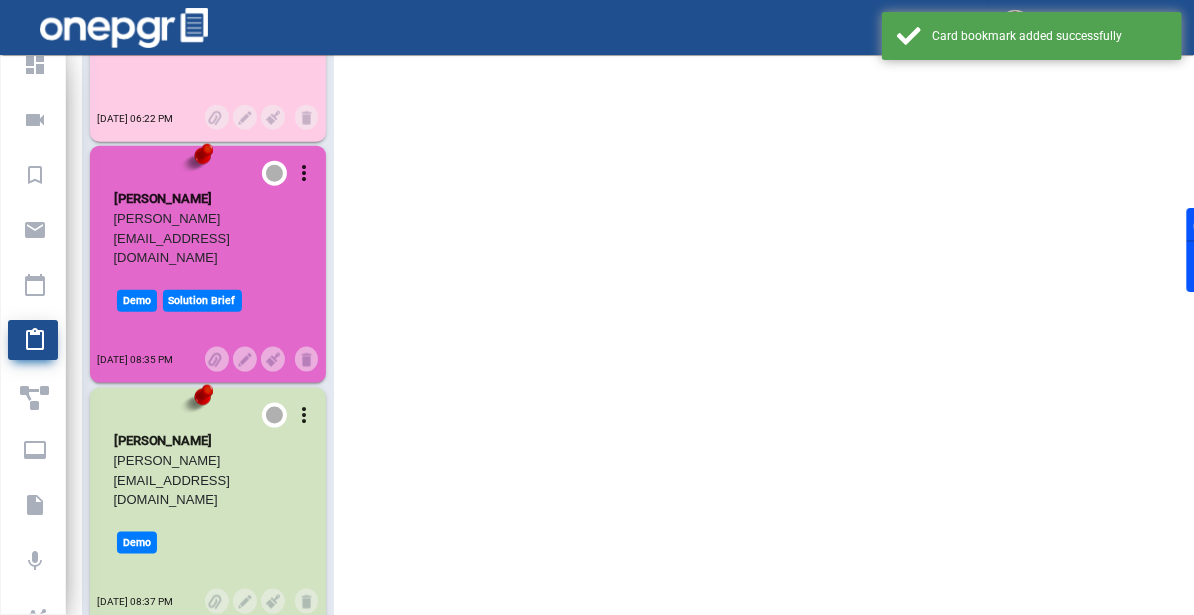 click 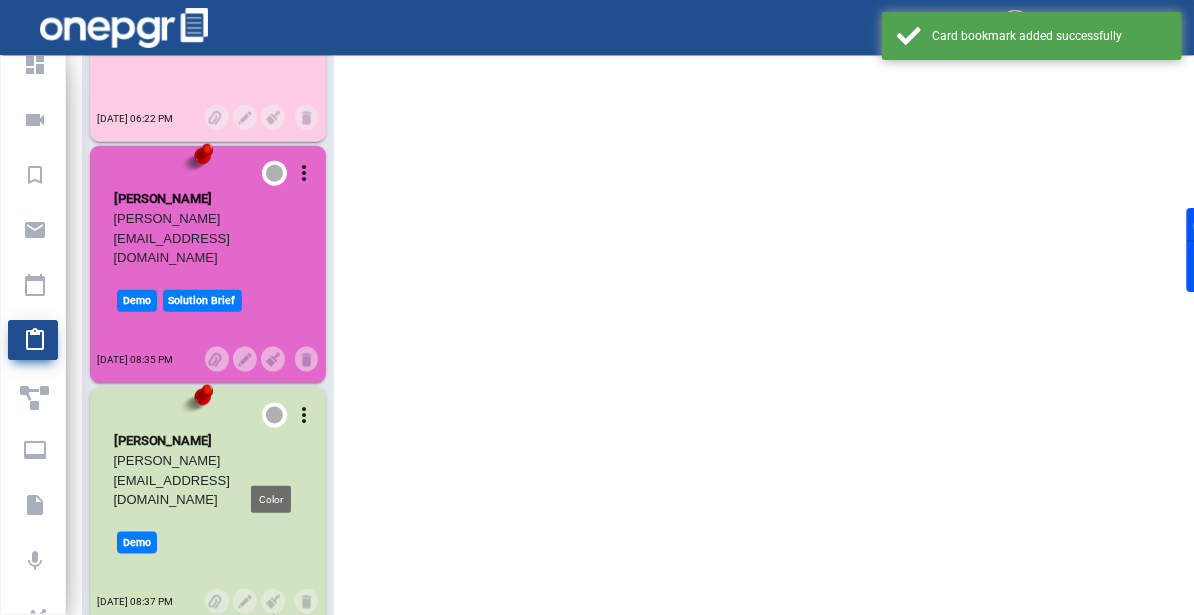 click on "add  Add Card" at bounding box center [490, -357] 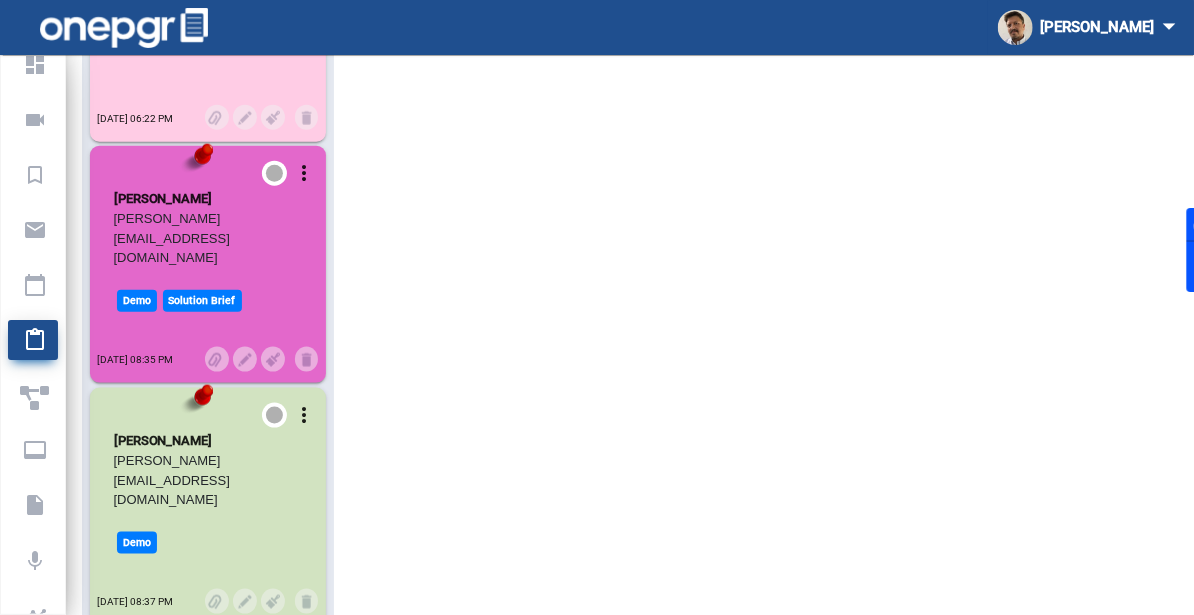 click 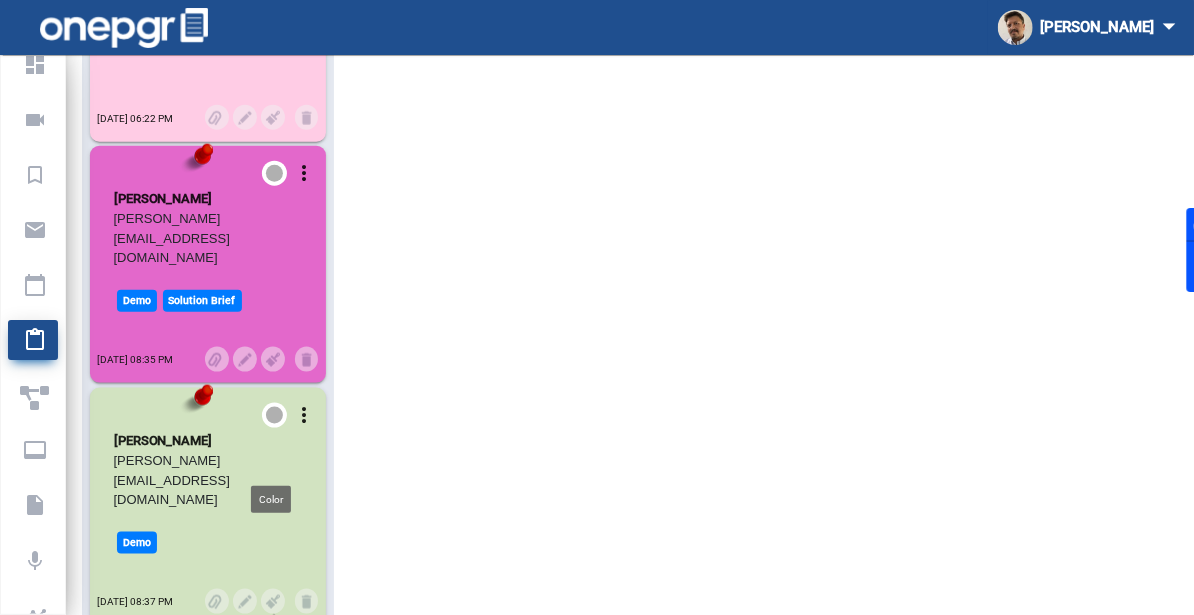 click 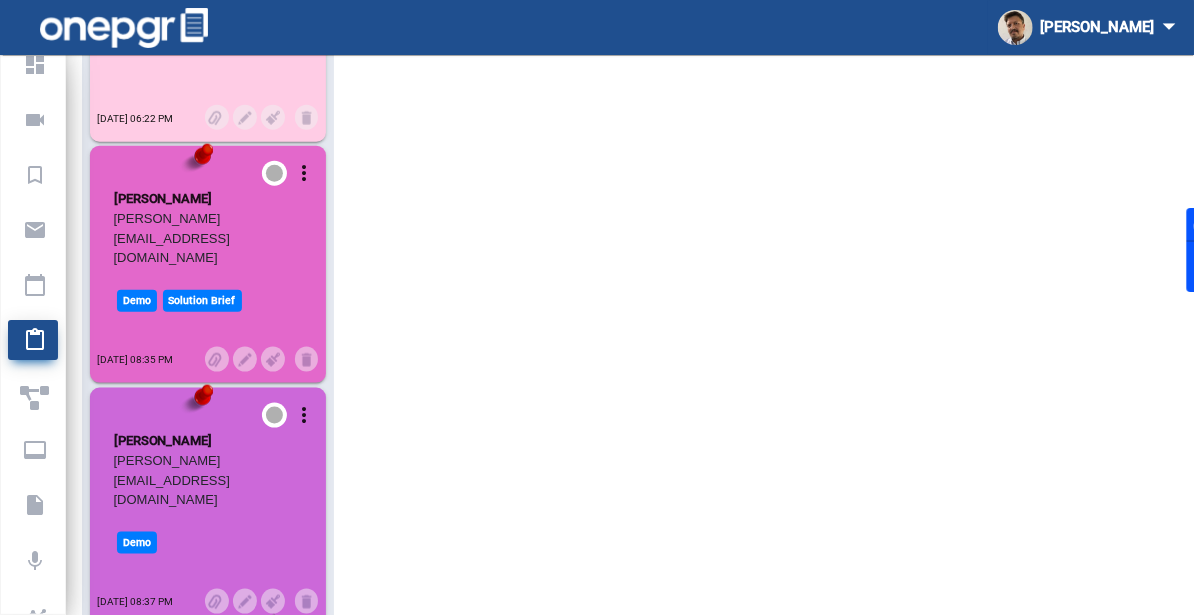 click on "add  Add Card" at bounding box center (490, -357) 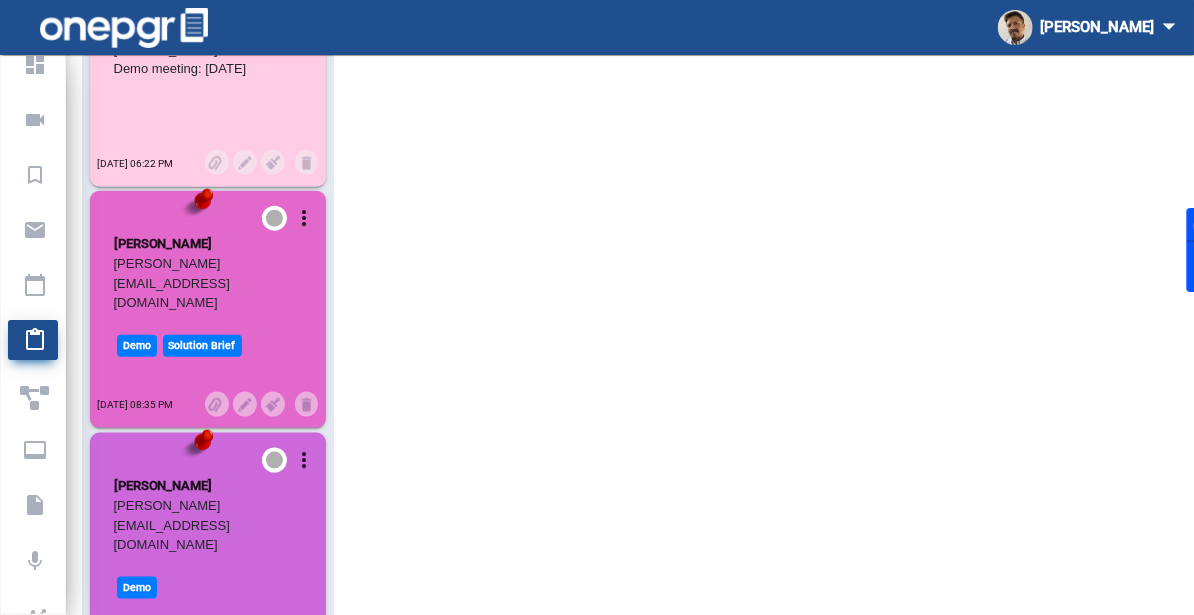 scroll, scrollTop: 4006, scrollLeft: 0, axis: vertical 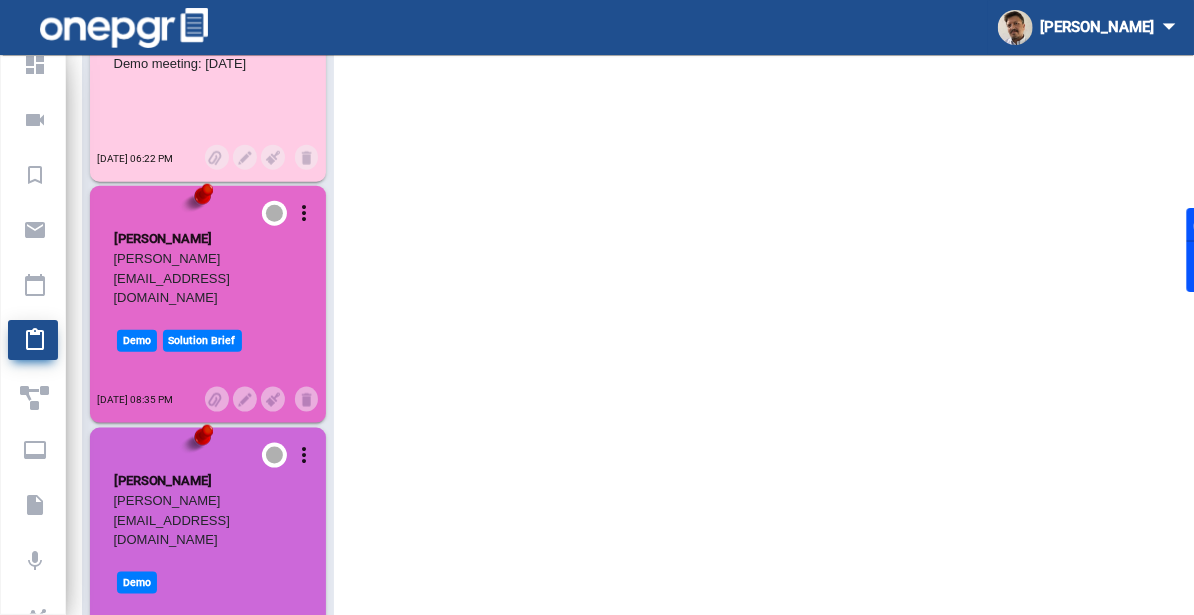 click on "RAJIV             more_vert CARD FORMAT: Client Name Email ID
Date of Call/Demo
Lead Owner
Next Steps / Follow-up Date
Comments/Status :
(Include Fathom recording link) - [PERSON_NAME]
(include Solution brief link ) - Lead Owner     [DATE] 11:45 AM                more_vert [PERSON_NAME] LI profile: [URL][DOMAIN_NAME][PERSON_NAME]     [DATE] 02:40 PM                more_vert [PERSON_NAME] [PERSON_NAME]
12:08 PM
[URL][DOMAIN_NAME]
Send referral docs / 40% revshare etc. fathom - send reseller docs     [DATE] 02:24 PM                more_vert [PERSON_NAME] [URL][DOMAIN_NAME]     [DATE] 03:17 PM                more_vert Ajay @CoForge / OnePgr Review Prod ENH Assignee: Prod ENH     [DATE] 03:12 PM                more_vert  Gaurav:[PERSON_NAME]:[PERSON_NAME] [PERSON_NAME] to follow up w/ [PERSON_NAME]     [DATE] 03:11 PM                more_vert [PERSON_NAME]/Converyor and Castors Fathom - Decn in June Assignee: rajiv2 saxena Due Date:" at bounding box center [630, -1565] 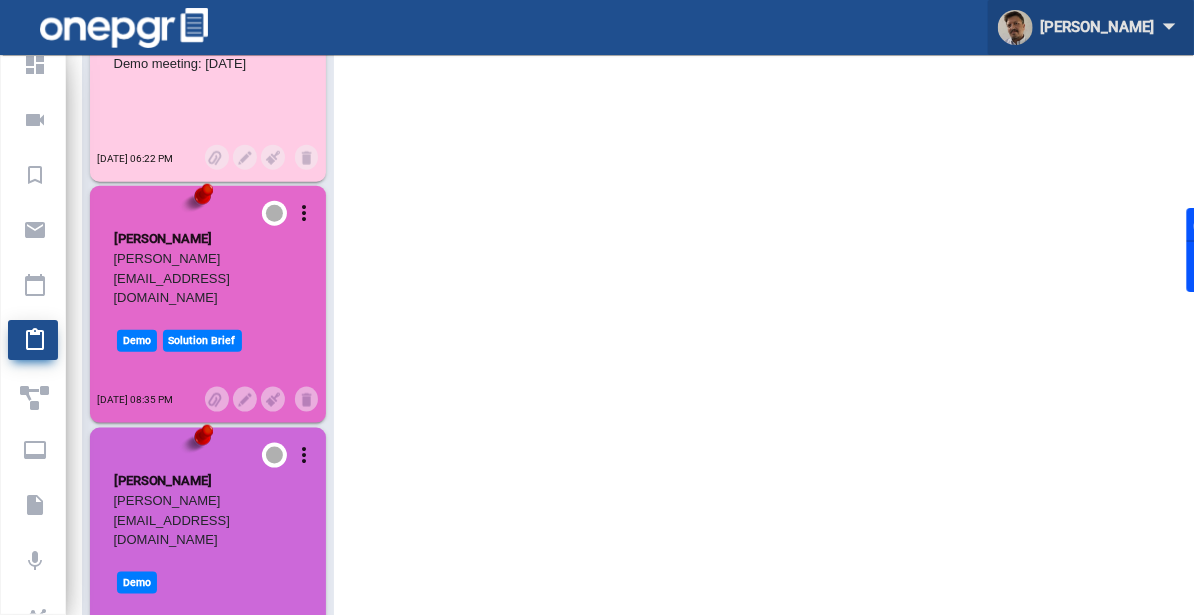 click on "[PERSON_NAME]  arrow_drop_down" at bounding box center (1091, 27) 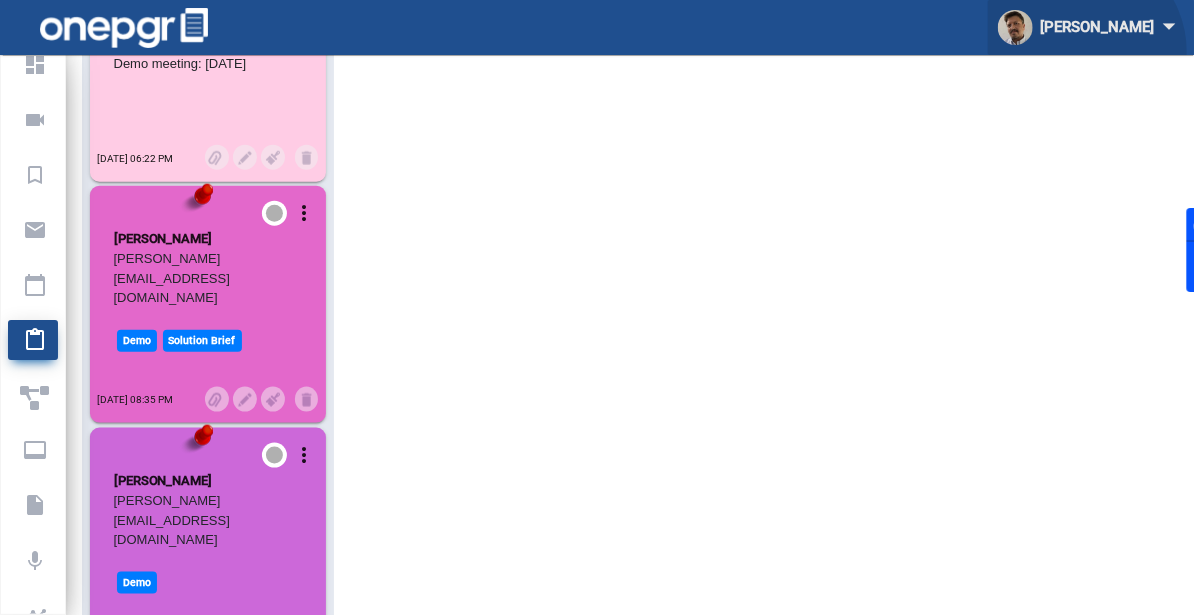 click at bounding box center [597, 307] 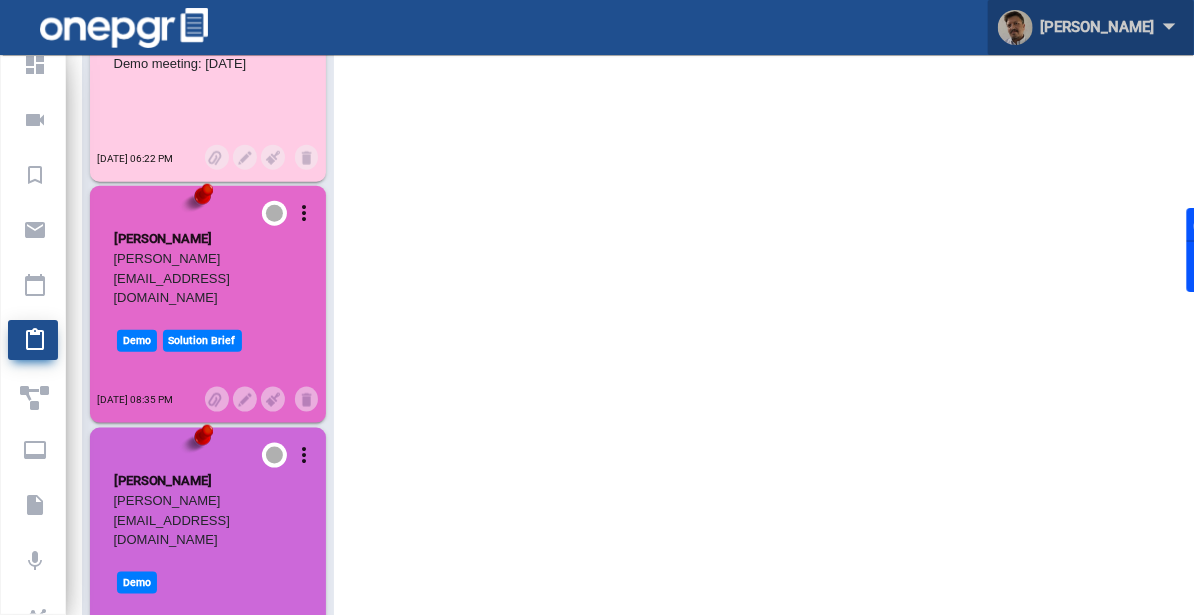 click on "[PERSON_NAME]  arrow_drop_down" at bounding box center [1091, 27] 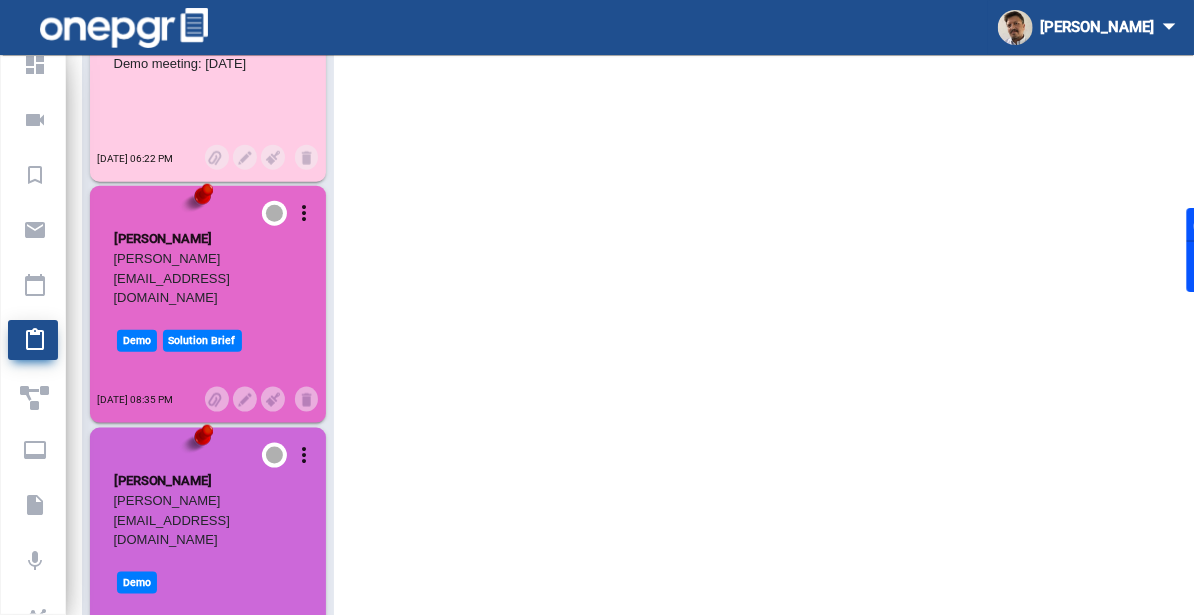 click at bounding box center (597, 307) 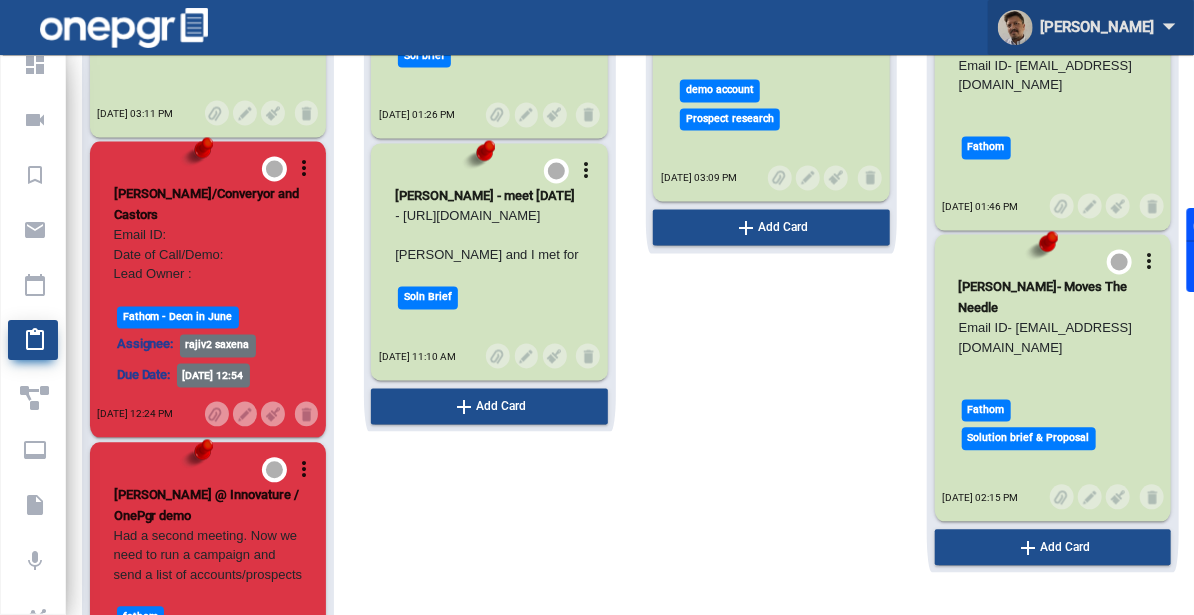 click on "[PERSON_NAME]  arrow_drop_down" at bounding box center (1091, 27) 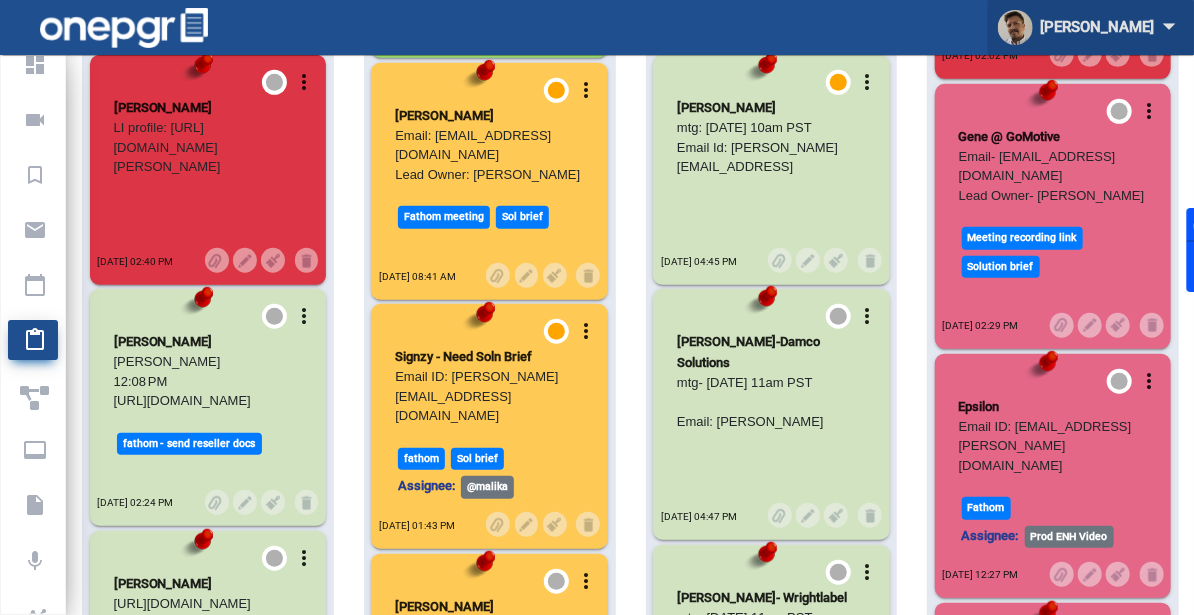 scroll, scrollTop: 0, scrollLeft: 0, axis: both 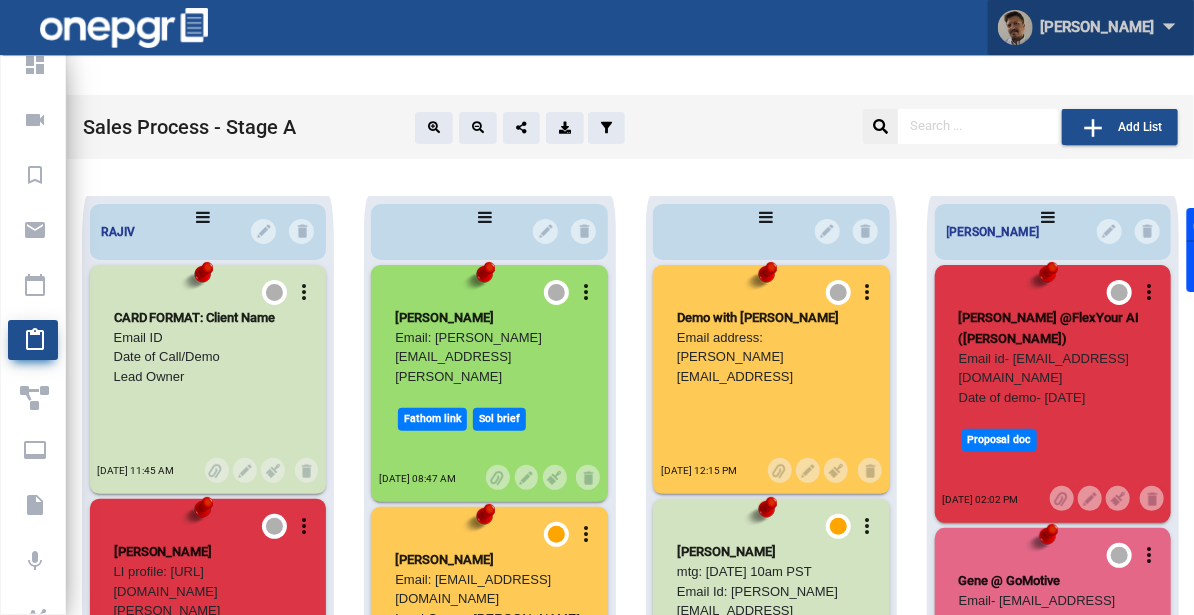 click on "[PERSON_NAME]  arrow_drop_down" at bounding box center [1091, 27] 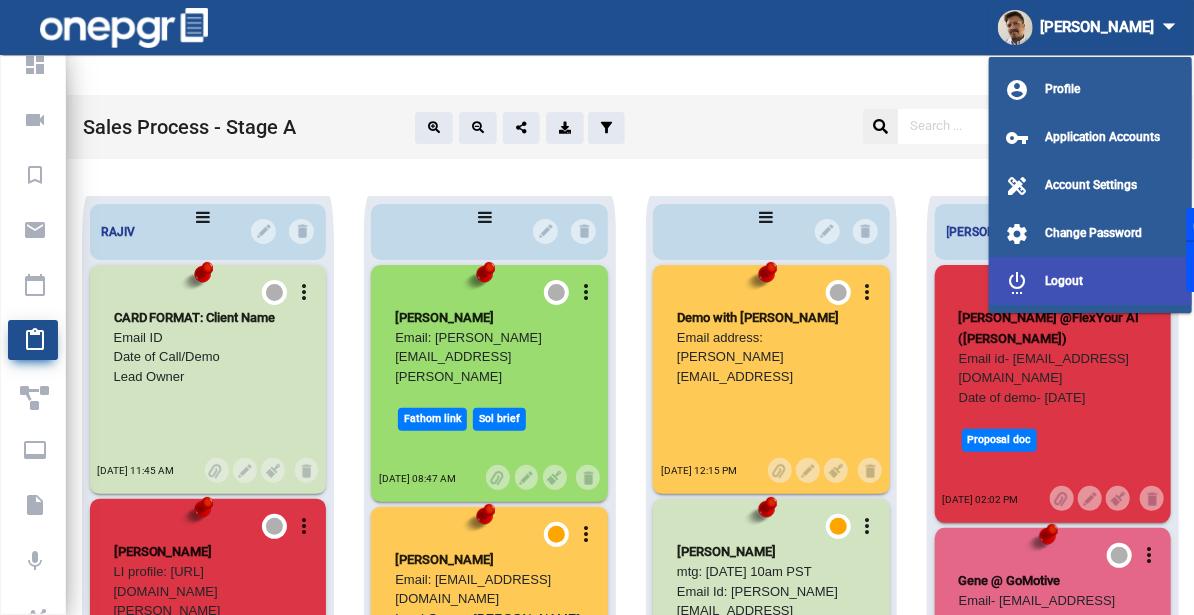 click on "Logout" at bounding box center [1064, 281] 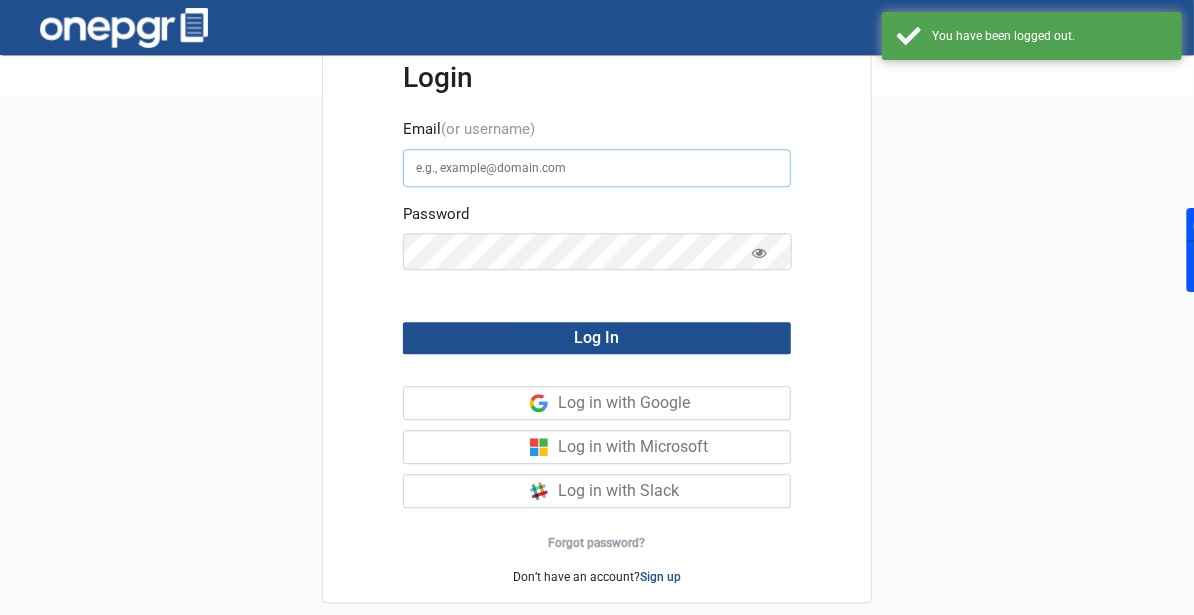 click on "Email  (or username)" at bounding box center [597, 168] 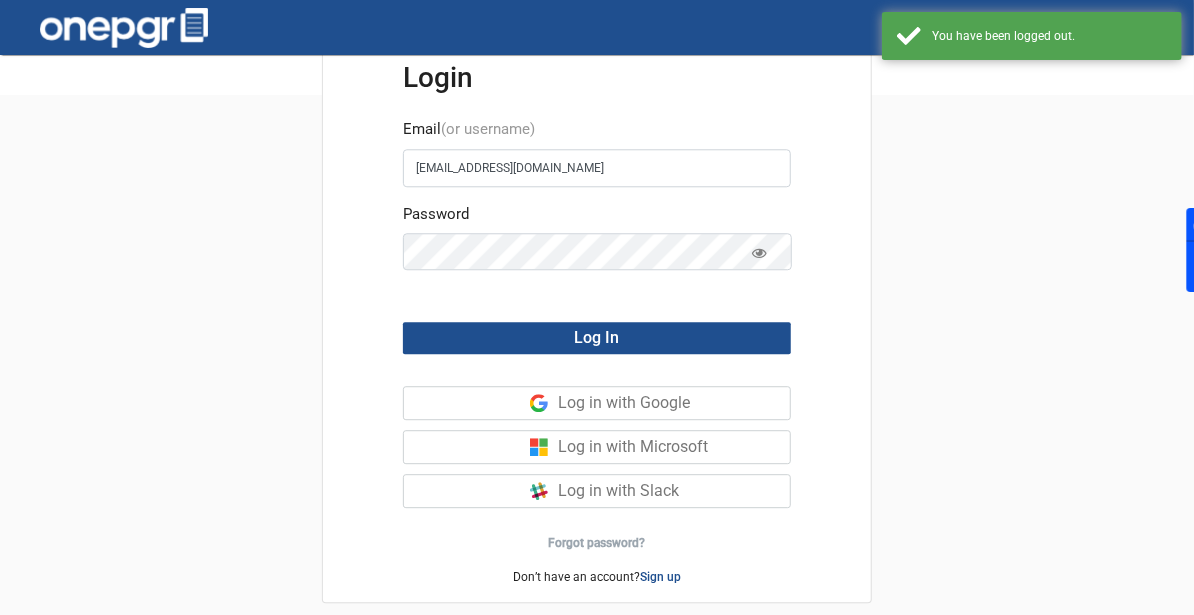 click on "[EMAIL_ADDRESS][DOMAIN_NAME]" at bounding box center [597, 168] 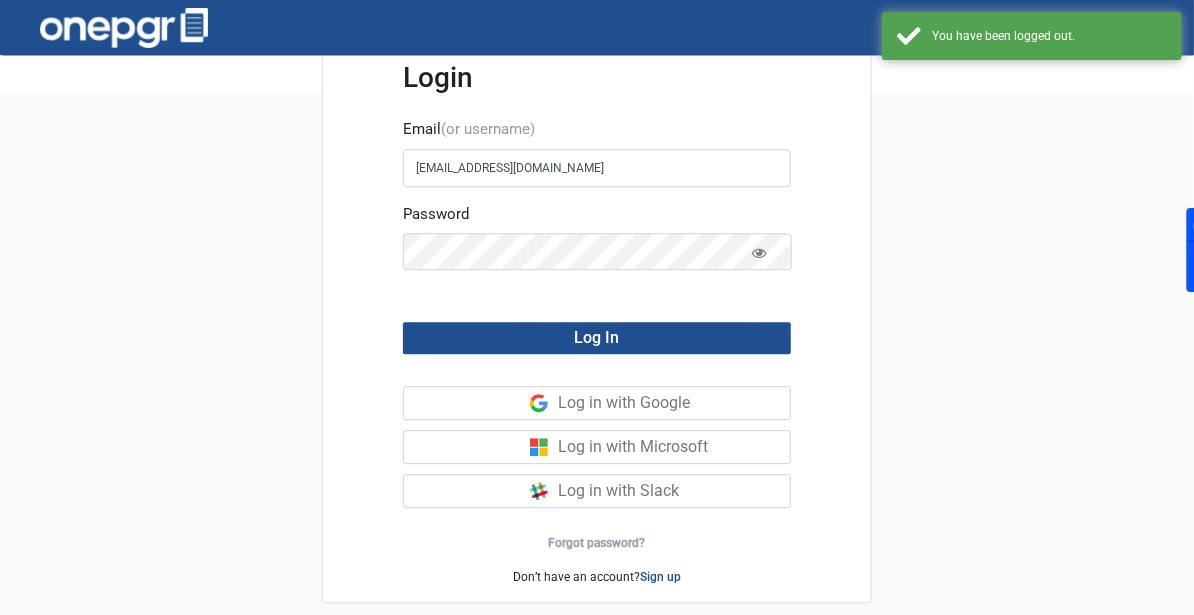 click on "[EMAIL_ADDRESS][DOMAIN_NAME]" at bounding box center [597, 168] 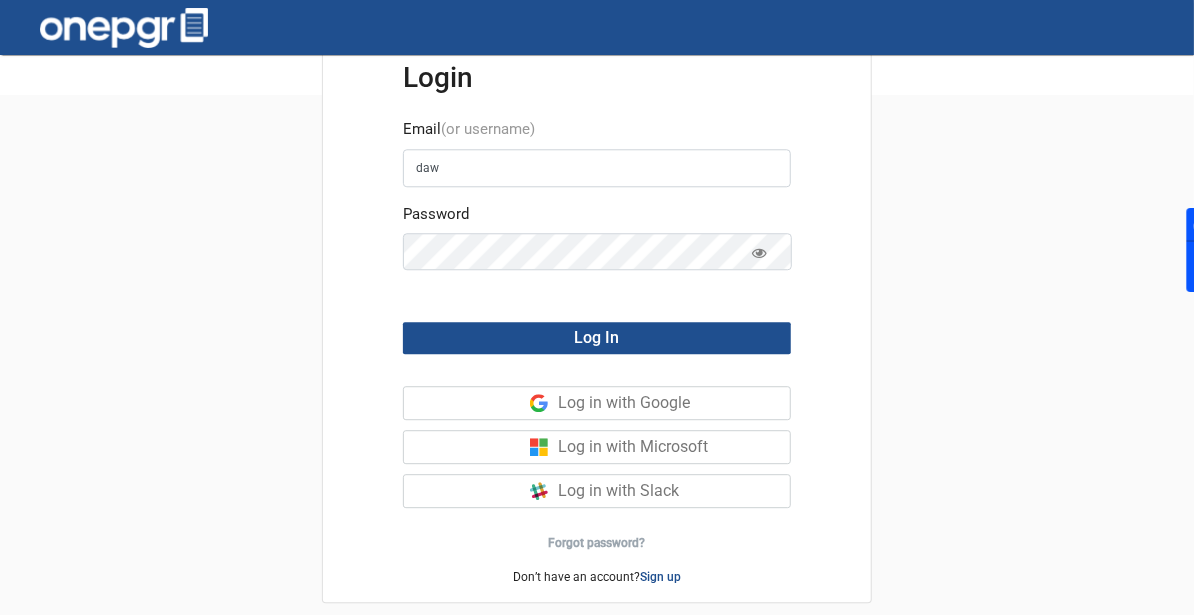 click on "Login Email  (or username) daw Password Log In Log in with Google Log in with Microsoft Log in with Slack  Forgot password?   Don’t have an account?  Sign up" at bounding box center (597, 384) 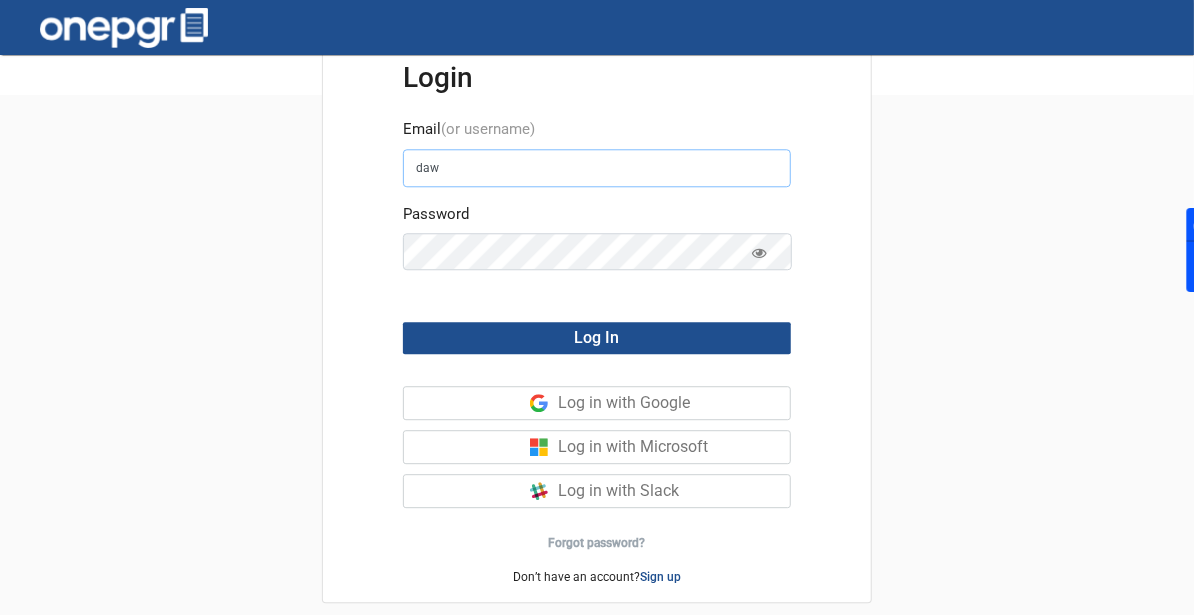 click on "daw" at bounding box center (597, 168) 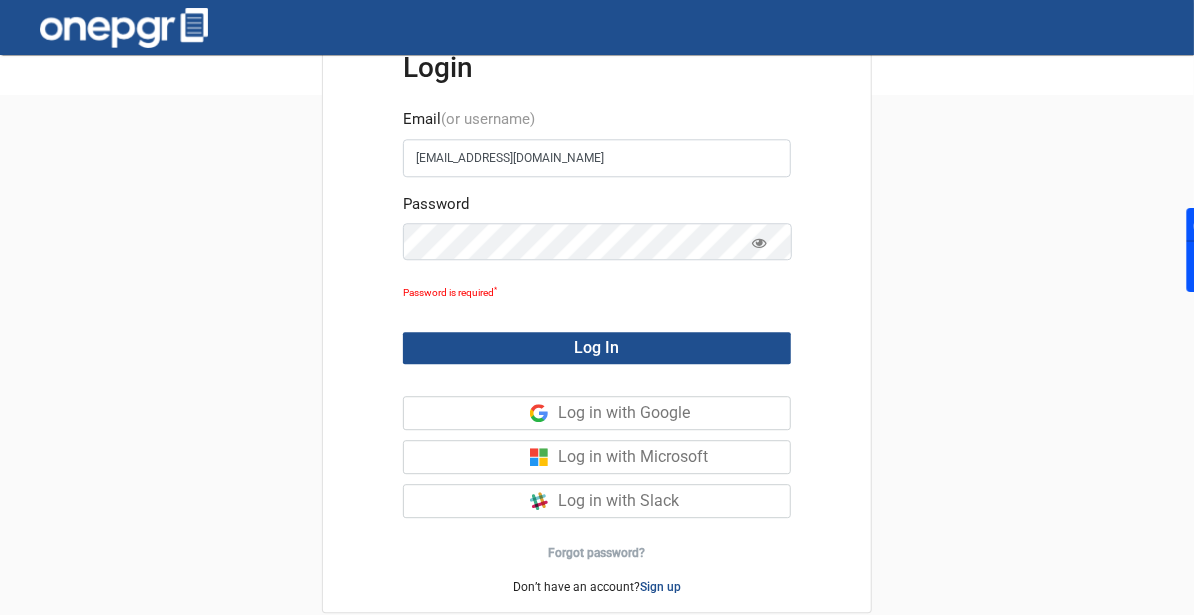 click on "Login Email  (or username) [EMAIL_ADDRESS][DOMAIN_NAME] Password  Password is required  * Log In Log in with Google Log in with Microsoft Log in with Slack  Forgot password?   Don’t have an account?  Sign up" at bounding box center (597, 384) 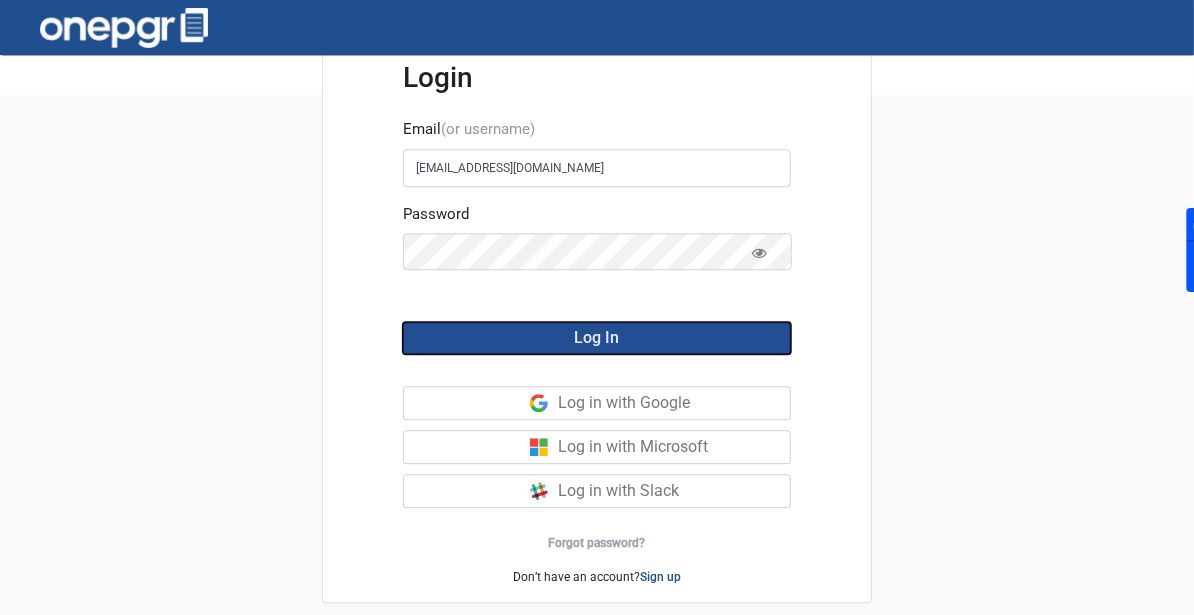 click on "Log In" 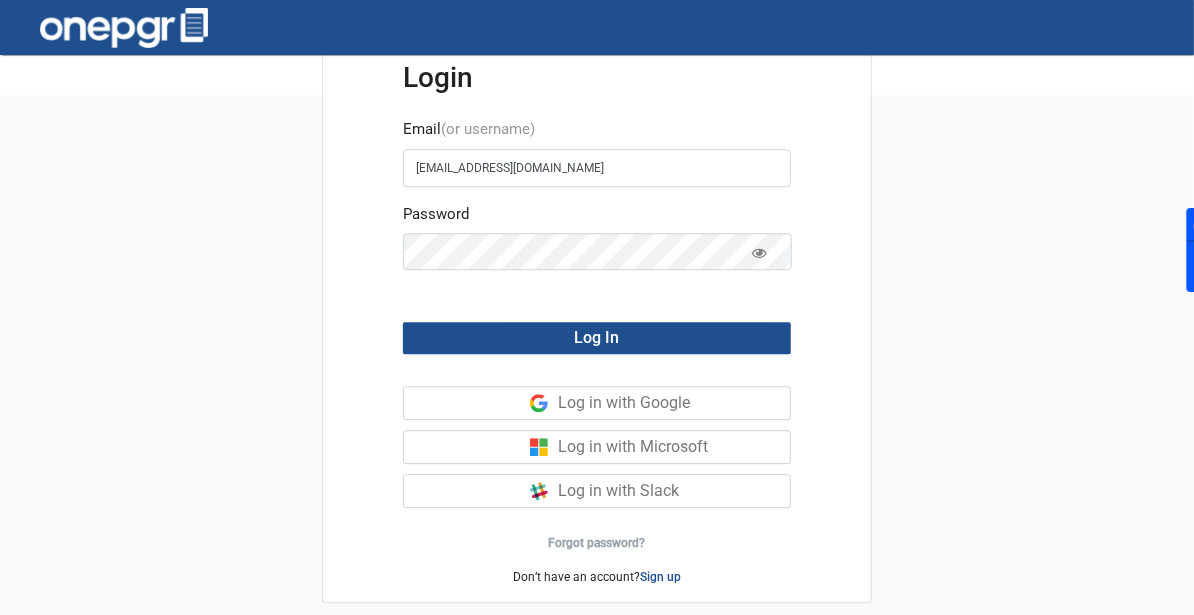 click on "Login Email  (or username) [EMAIL_ADDRESS][DOMAIN_NAME] Password Log In Log in with Google Log in with Microsoft Log in with Slack  Forgot password?   Don’t have an account?  Sign up" at bounding box center (597, 384) 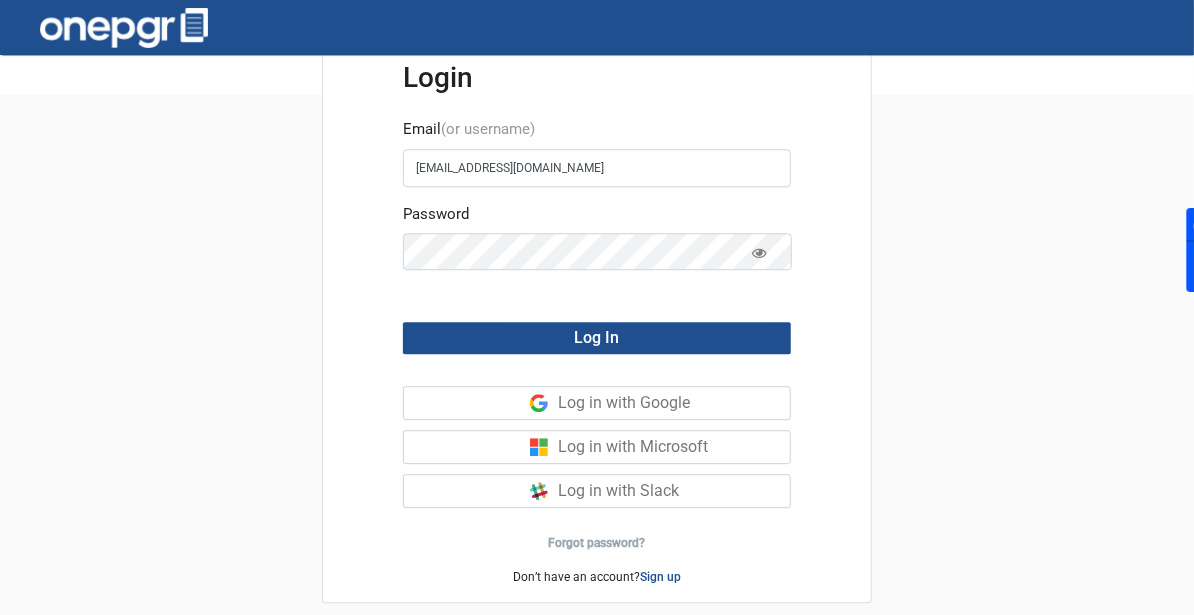 click 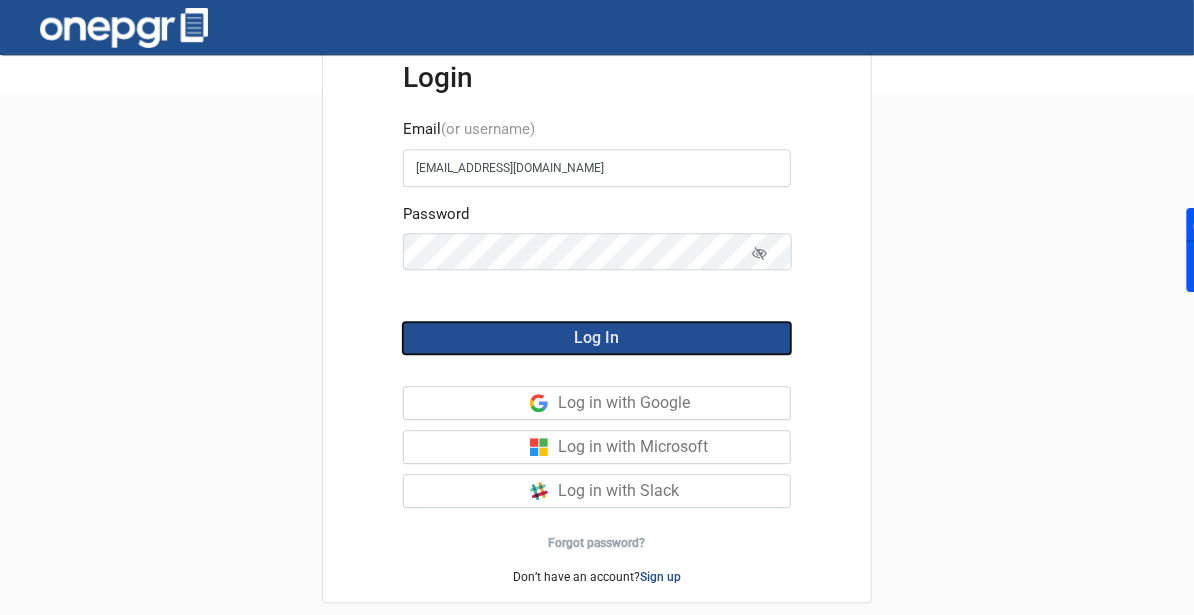 click on "Log In" 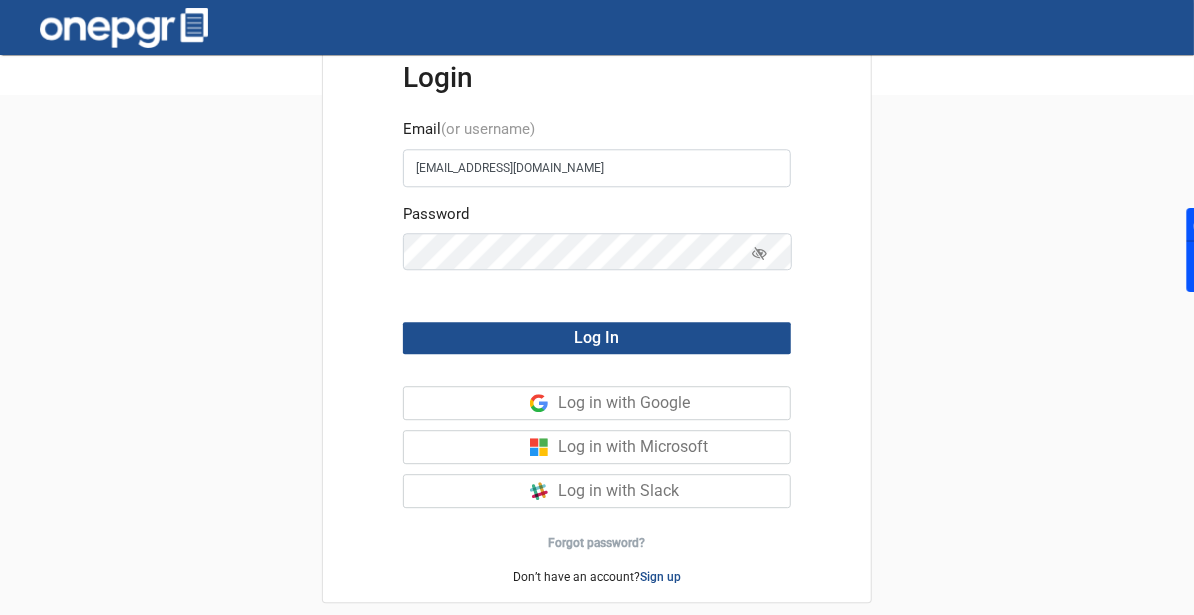 click on "Login Email  (or username) [EMAIL_ADDRESS][DOMAIN_NAME] Password Log In Log in with Google Log in with Microsoft Log in with Slack  Forgot password?   Don’t have an account?  Sign up" at bounding box center (597, 384) 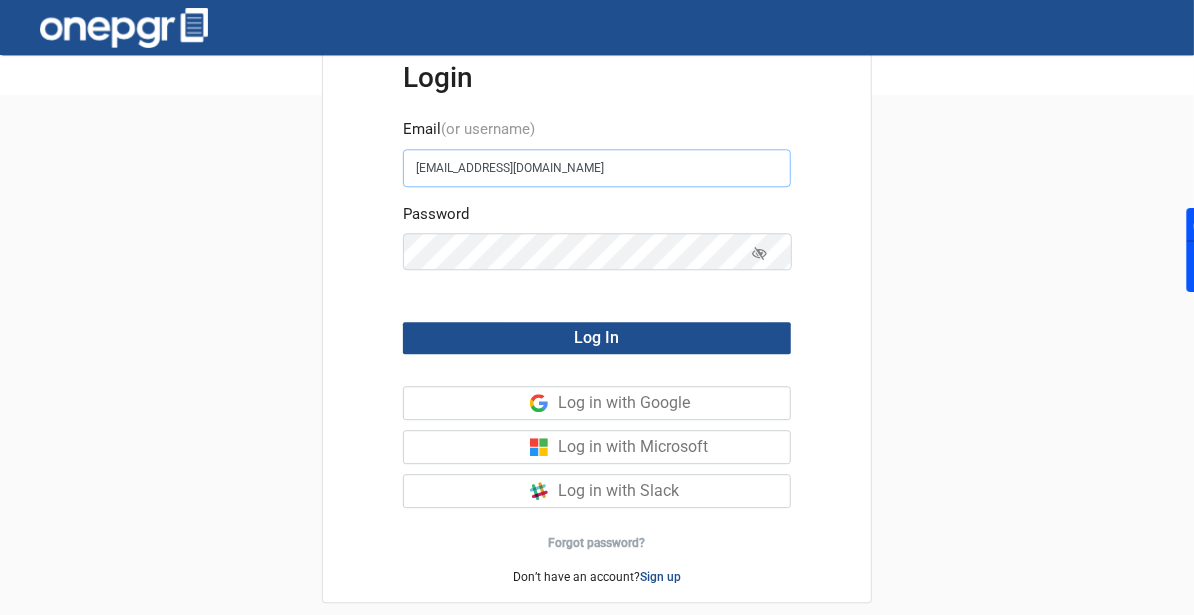 click on "[EMAIL_ADDRESS][DOMAIN_NAME]" at bounding box center [597, 168] 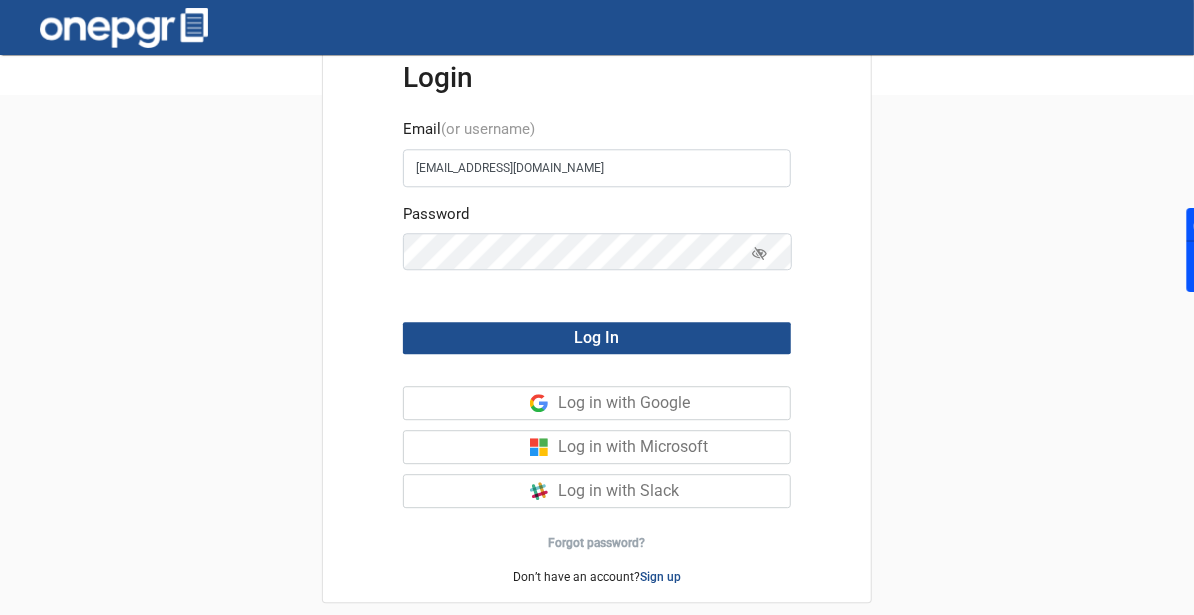 click on "Login Email  (or username) [EMAIL_ADDRESS][DOMAIN_NAME] Password Log In Log in with Google Log in with Microsoft Log in with Slack  Forgot password?   Don’t have an account?  Sign up" at bounding box center (597, 384) 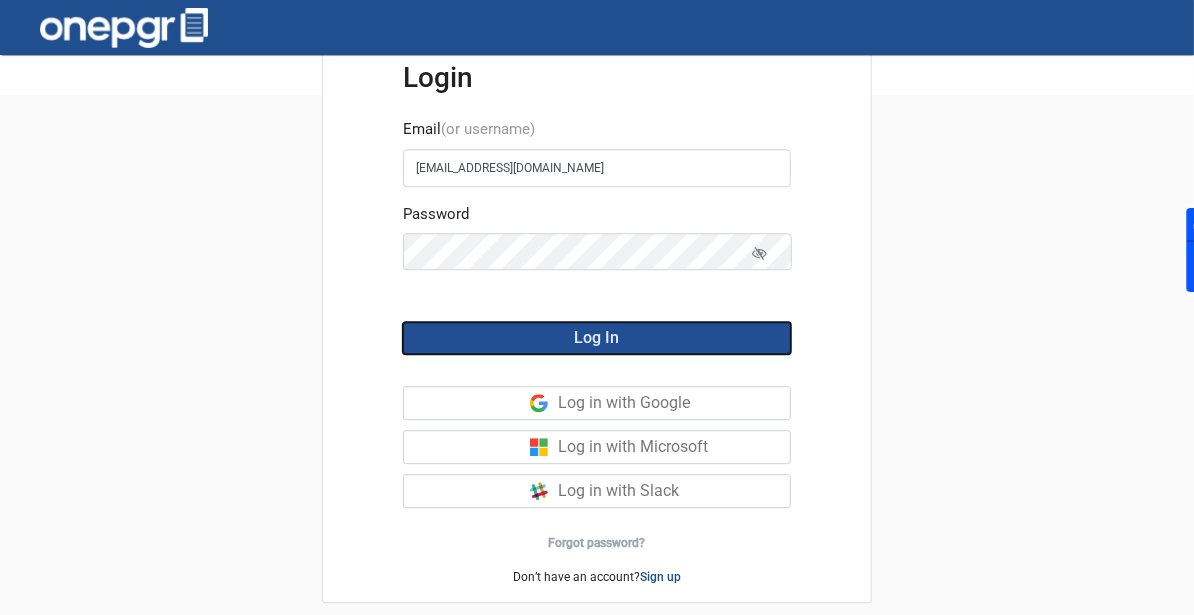 click on "Log In" 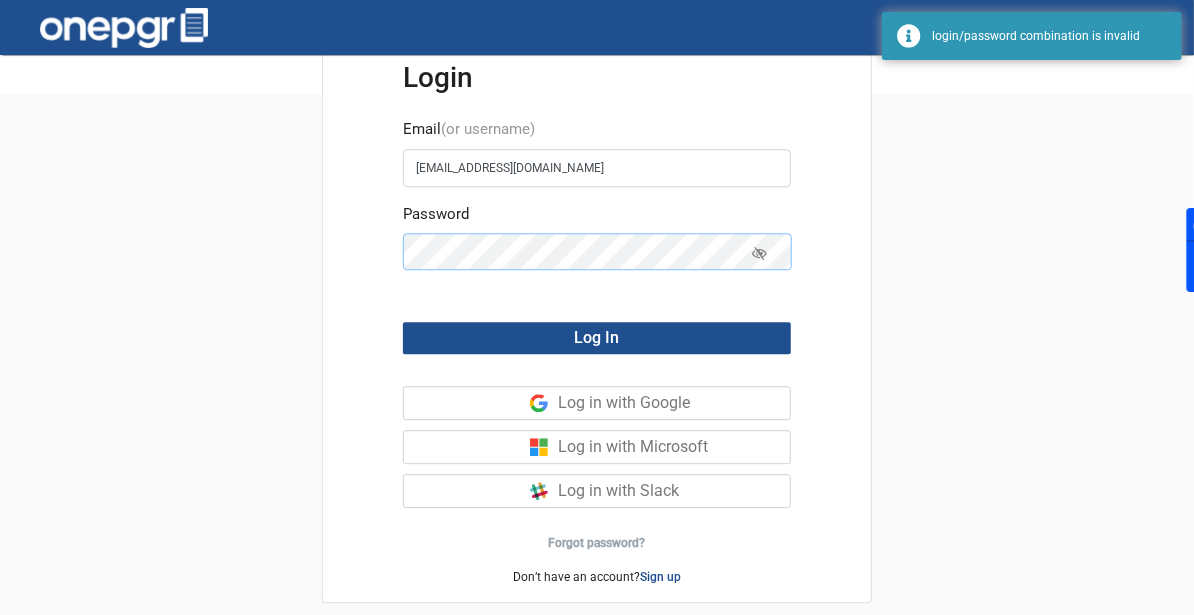 click on "Log In" 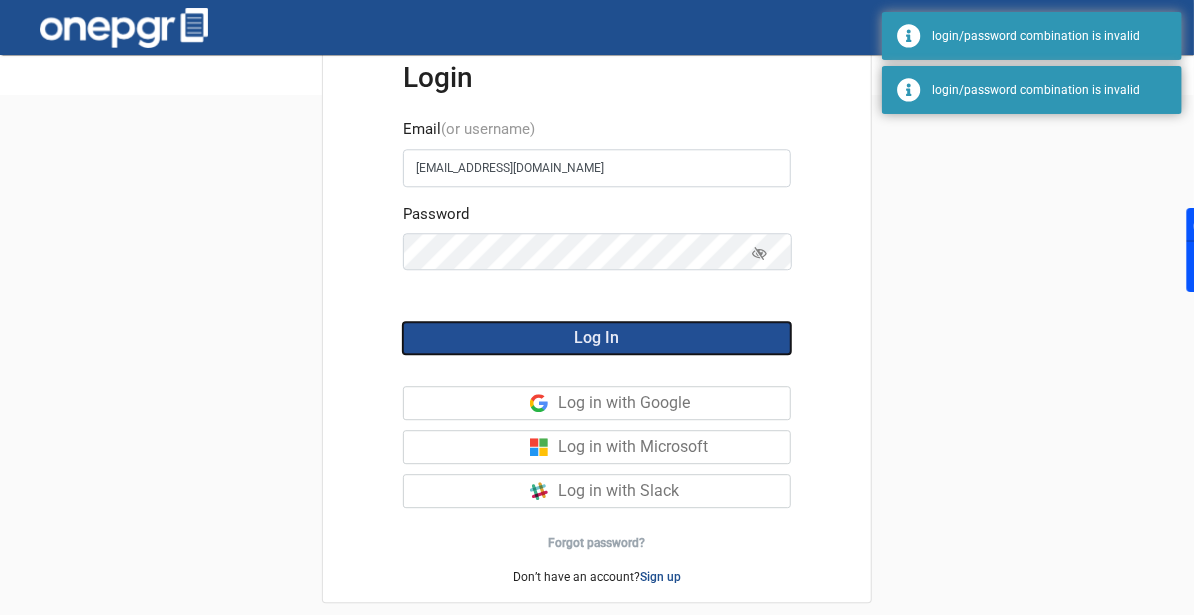 click on "Log In" 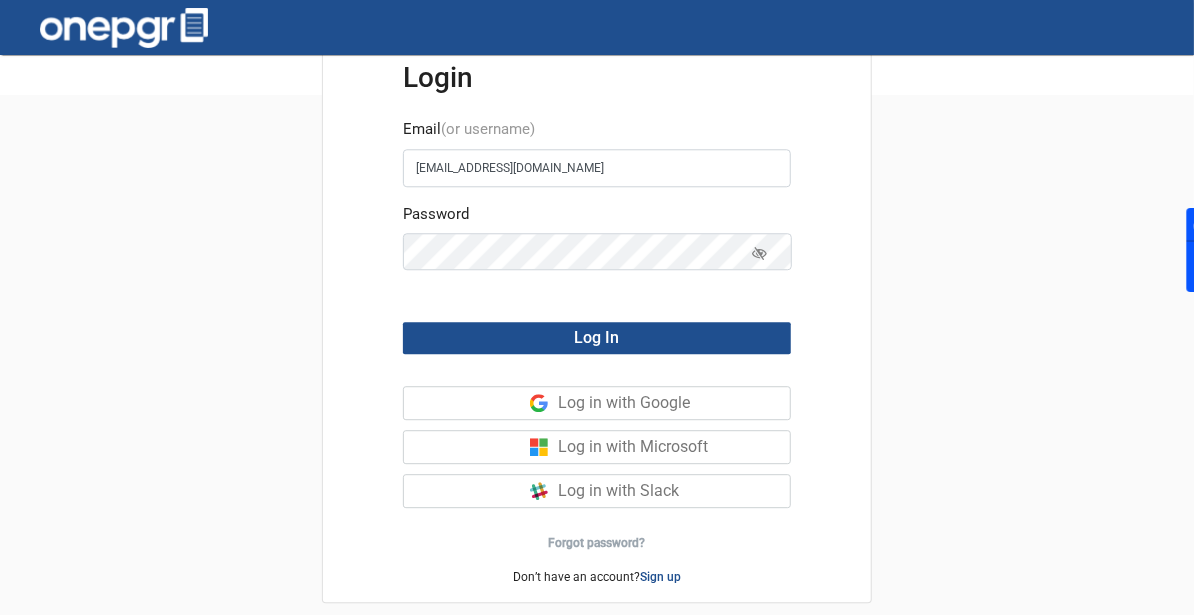 click on "Login Email  (or username) [EMAIL_ADDRESS][DOMAIN_NAME] Password Log In Log in with Google Log in with Microsoft Log in with Slack  Forgot password?   Don’t have an account?  Sign up" at bounding box center [597, 384] 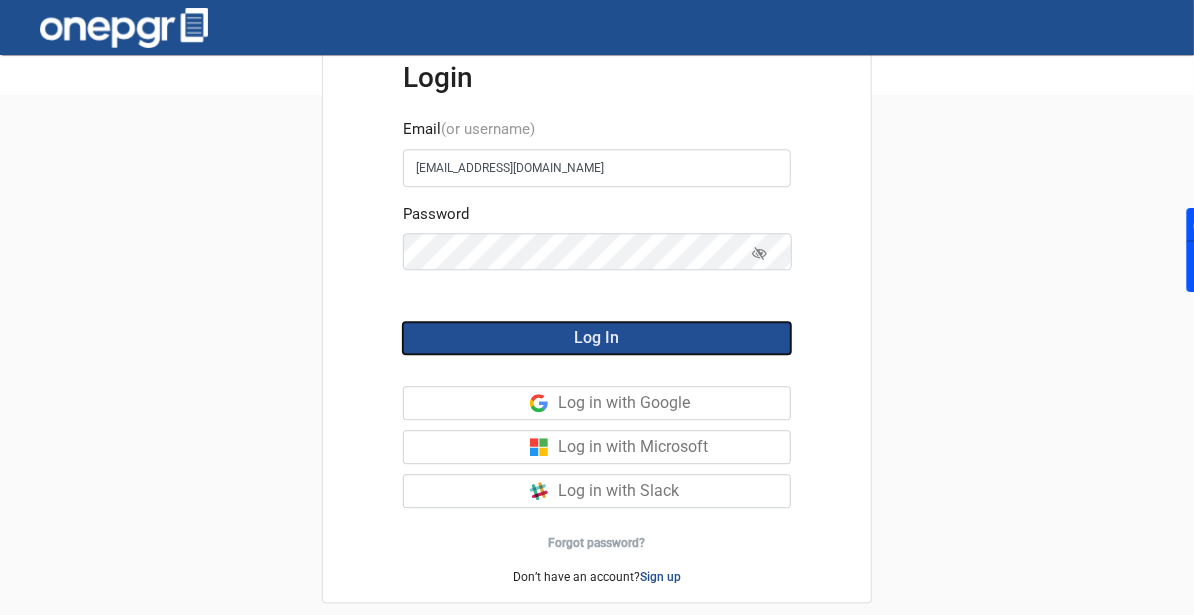click on "Log In" 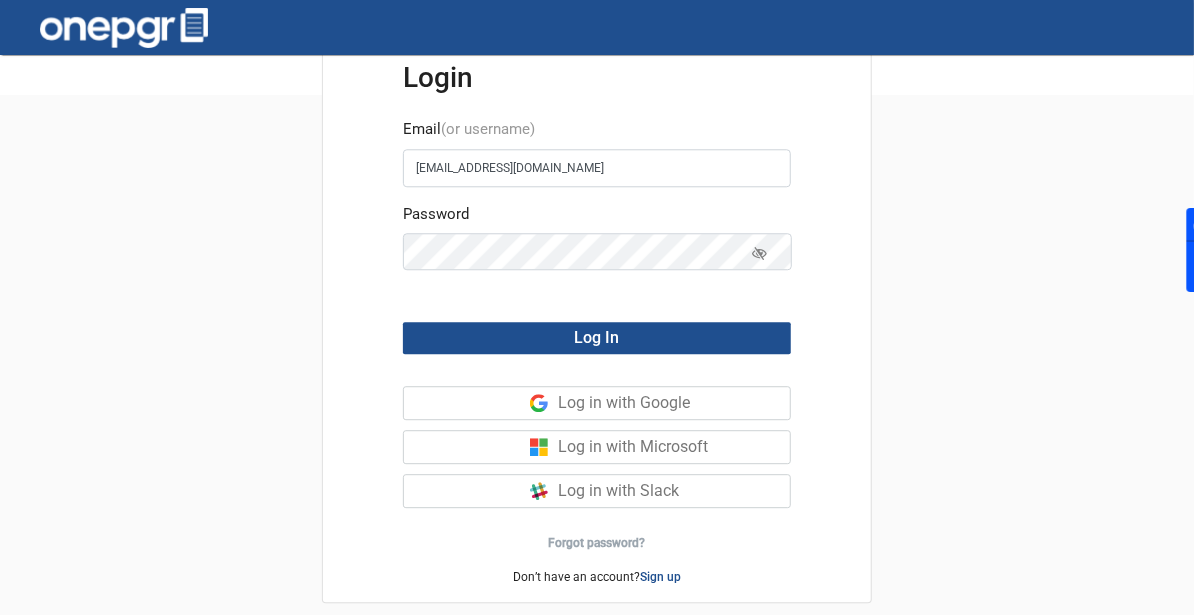 click on "Login Email  (or username) [EMAIL_ADDRESS][DOMAIN_NAME] Password Log In Log in with Google Log in with Microsoft Log in with Slack  Forgot password?   Don’t have an account?  Sign up" at bounding box center [597, 384] 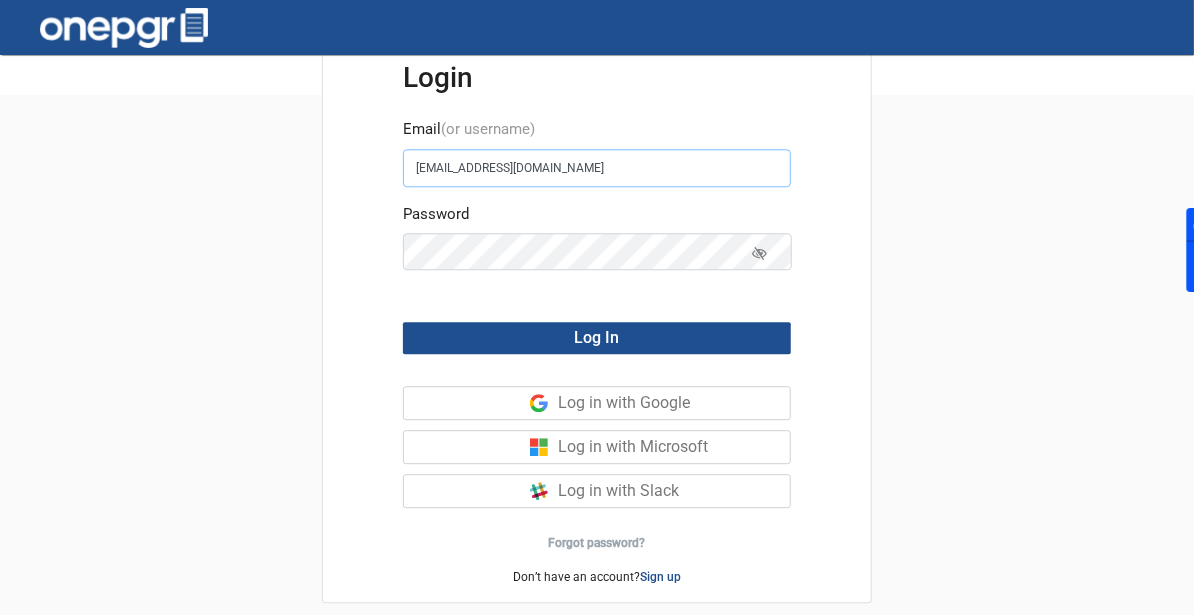 click on "[EMAIL_ADDRESS][DOMAIN_NAME]" at bounding box center (597, 168) 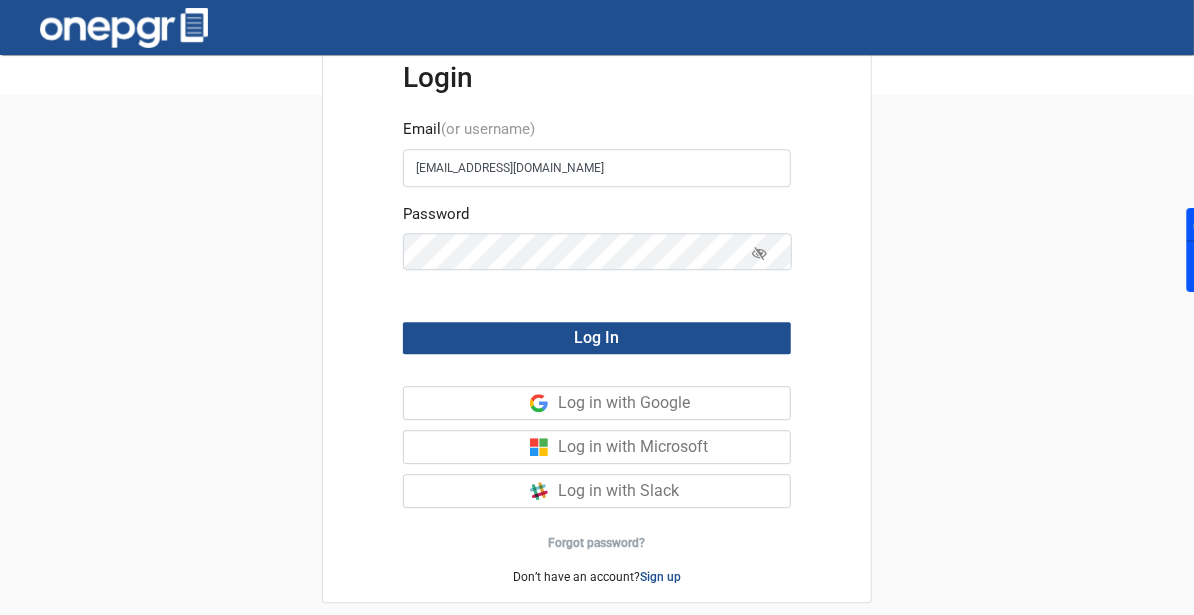 click on "Login Email  (or username) [EMAIL_ADDRESS][DOMAIN_NAME] Password Log In Log in with Google Log in with Microsoft Log in with Slack  Forgot password?   Don’t have an account?  Sign up" at bounding box center (597, 384) 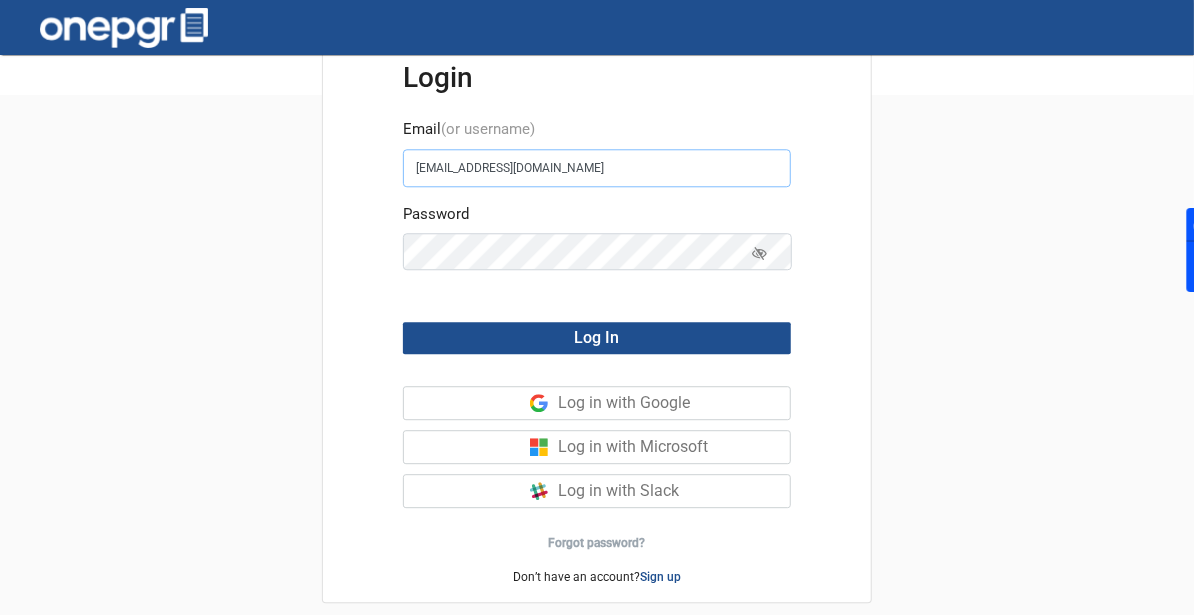 click on "[EMAIL_ADDRESS][DOMAIN_NAME]" at bounding box center [597, 168] 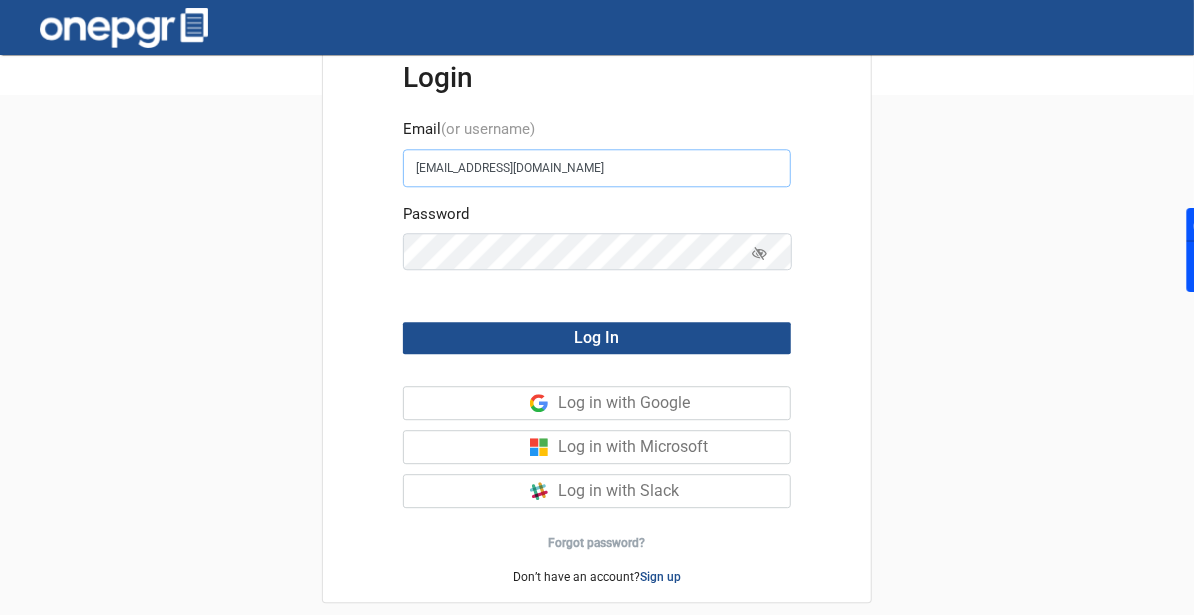 click on "[EMAIL_ADDRESS][DOMAIN_NAME]" at bounding box center [597, 168] 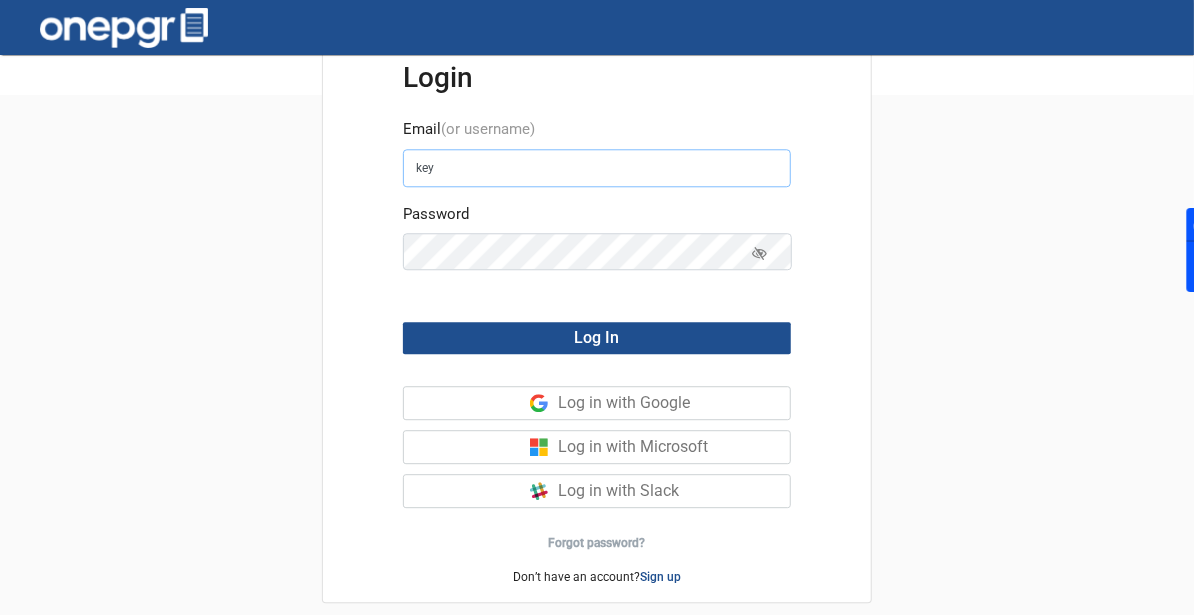 type on "[PERSON_NAME][EMAIL_ADDRESS][DOMAIN_NAME]" 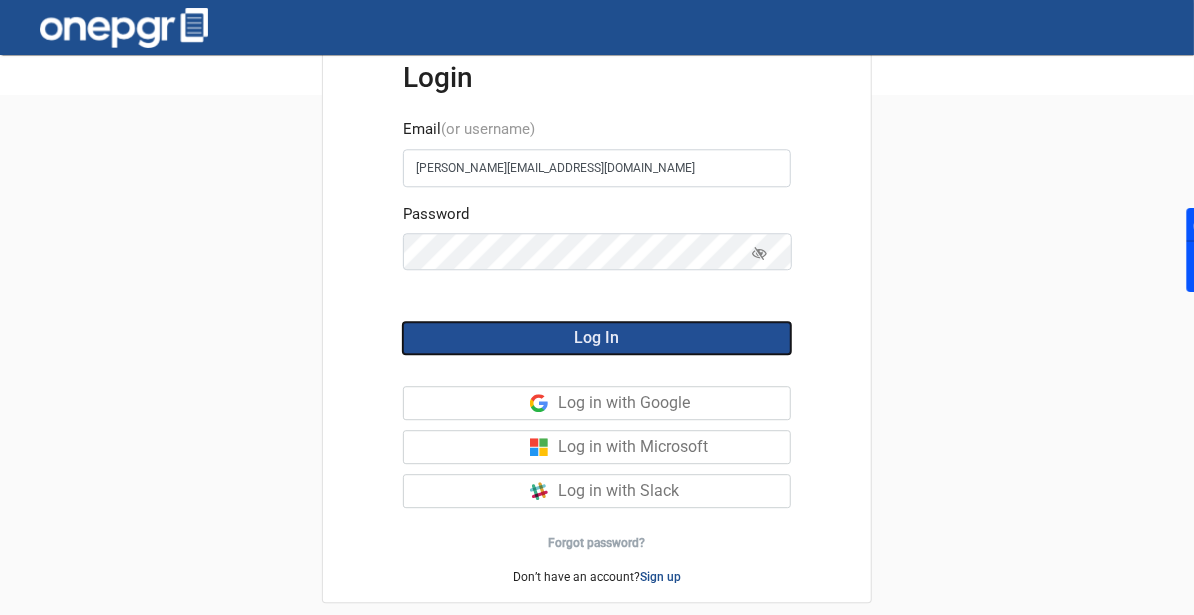 click on "Log In" 